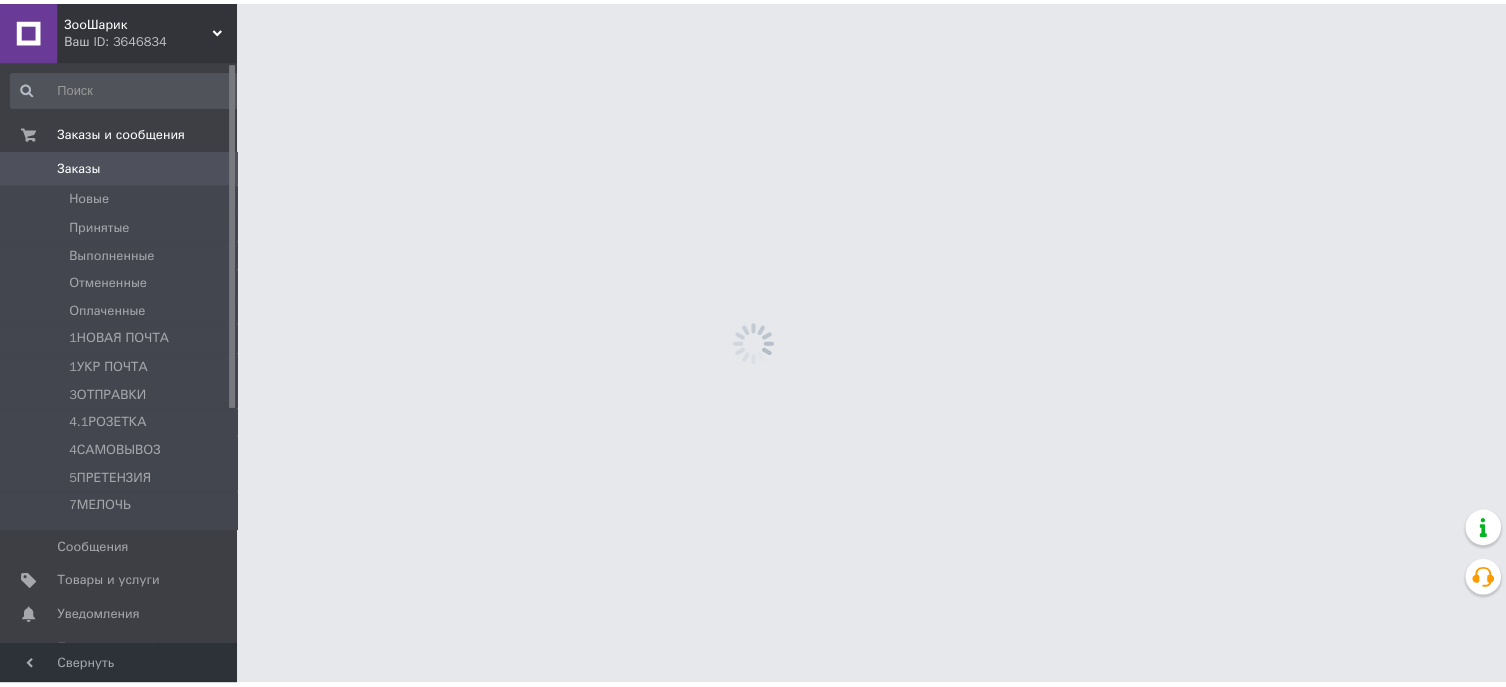 scroll, scrollTop: 0, scrollLeft: 0, axis: both 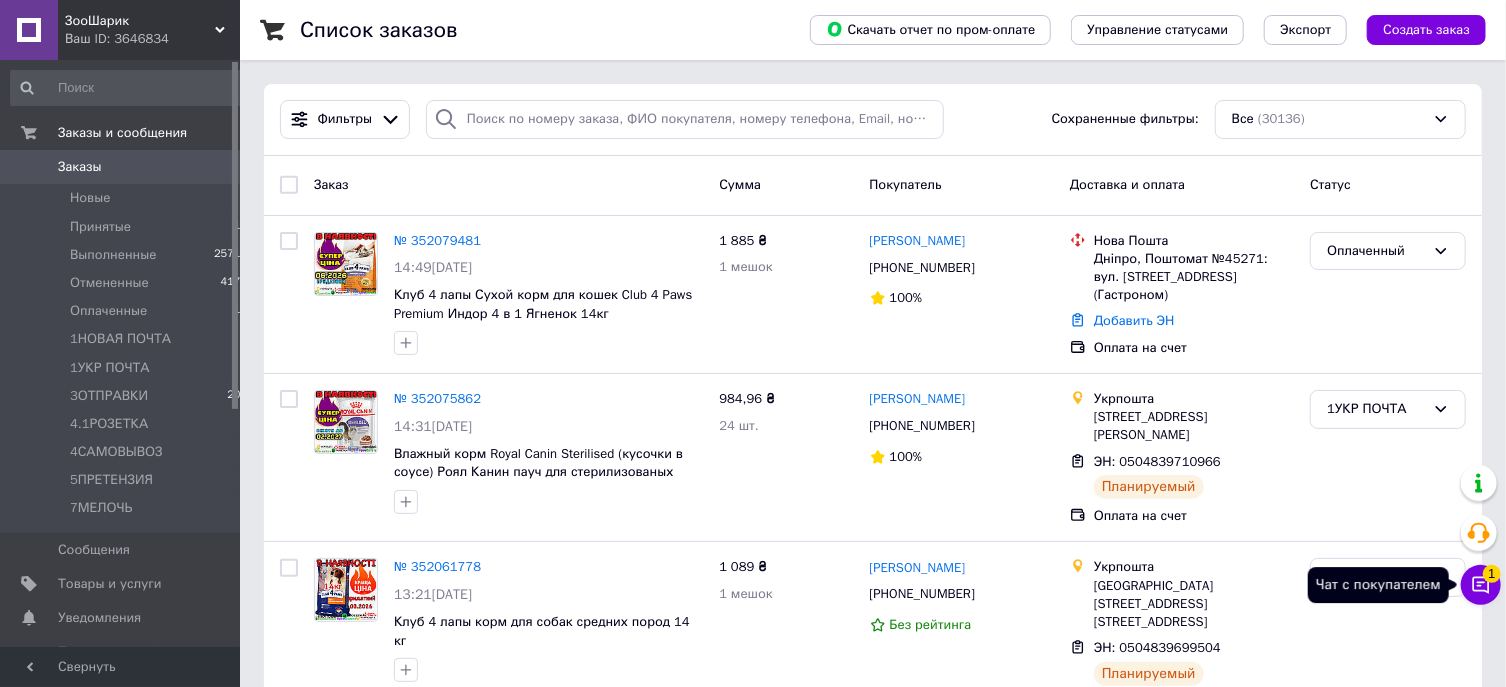 click 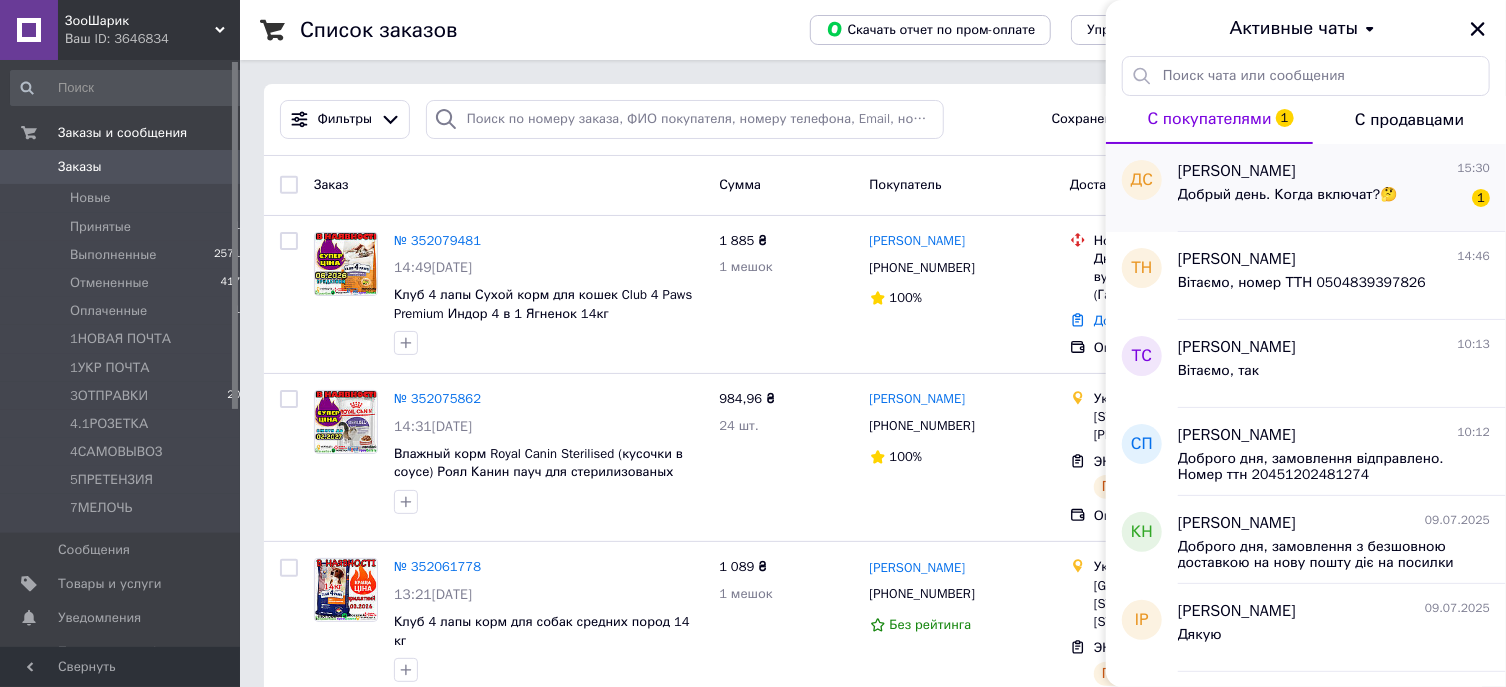 click on "Добрый день. Когда включат?🤔" at bounding box center (1287, 201) 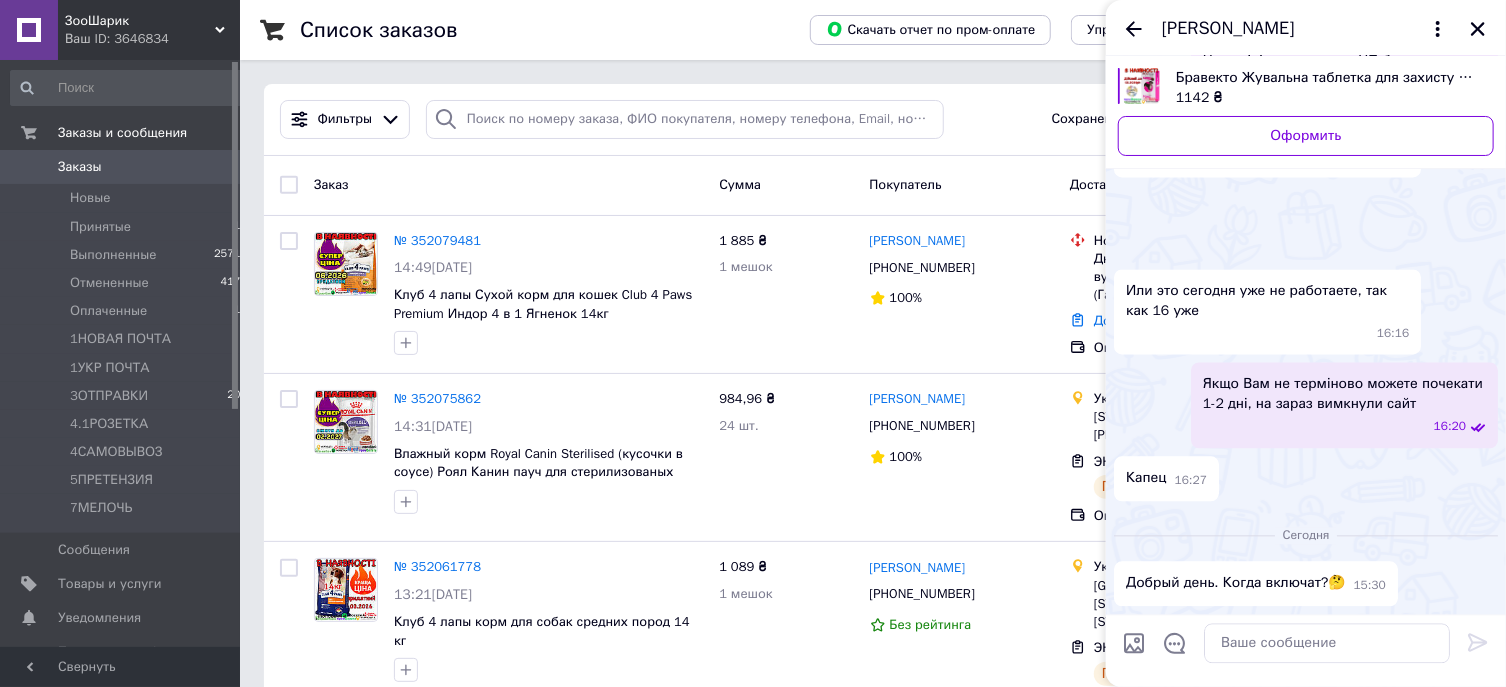 scroll, scrollTop: 3263, scrollLeft: 0, axis: vertical 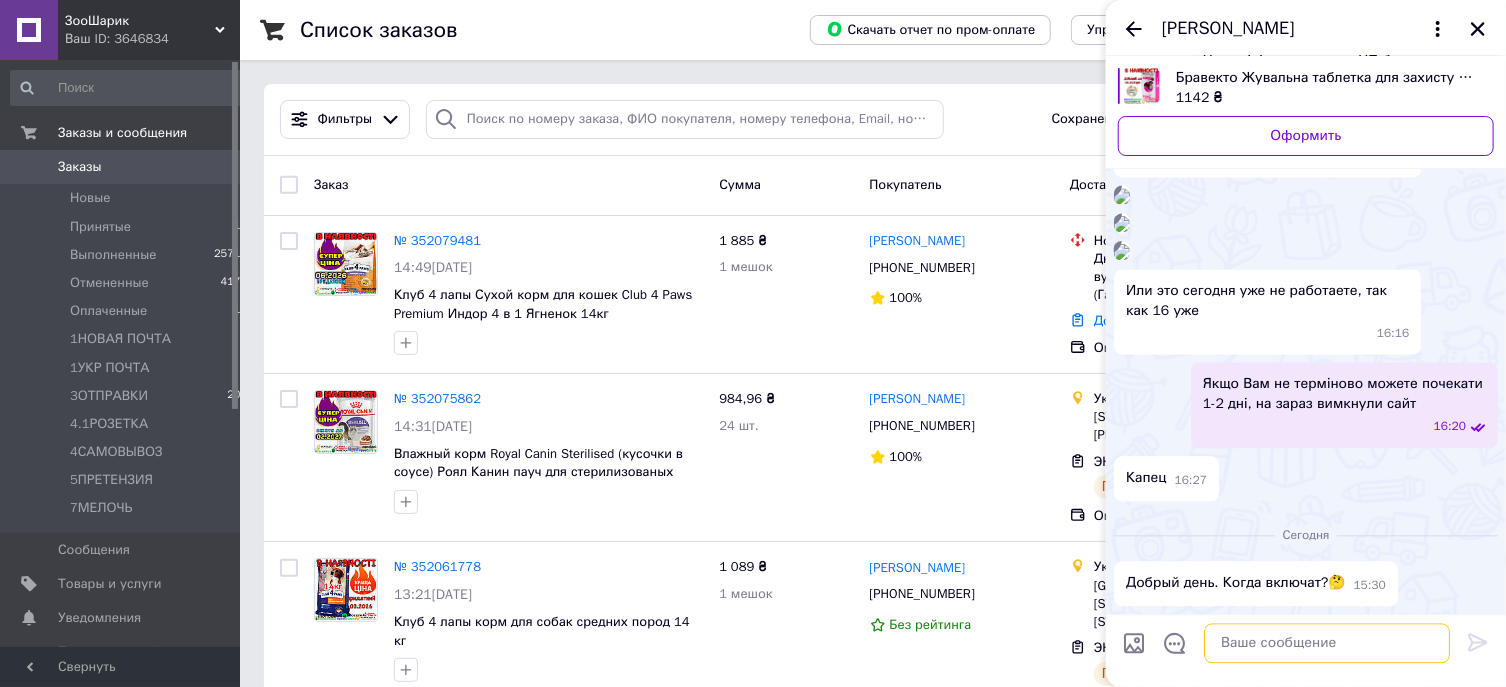 click at bounding box center (1327, 643) 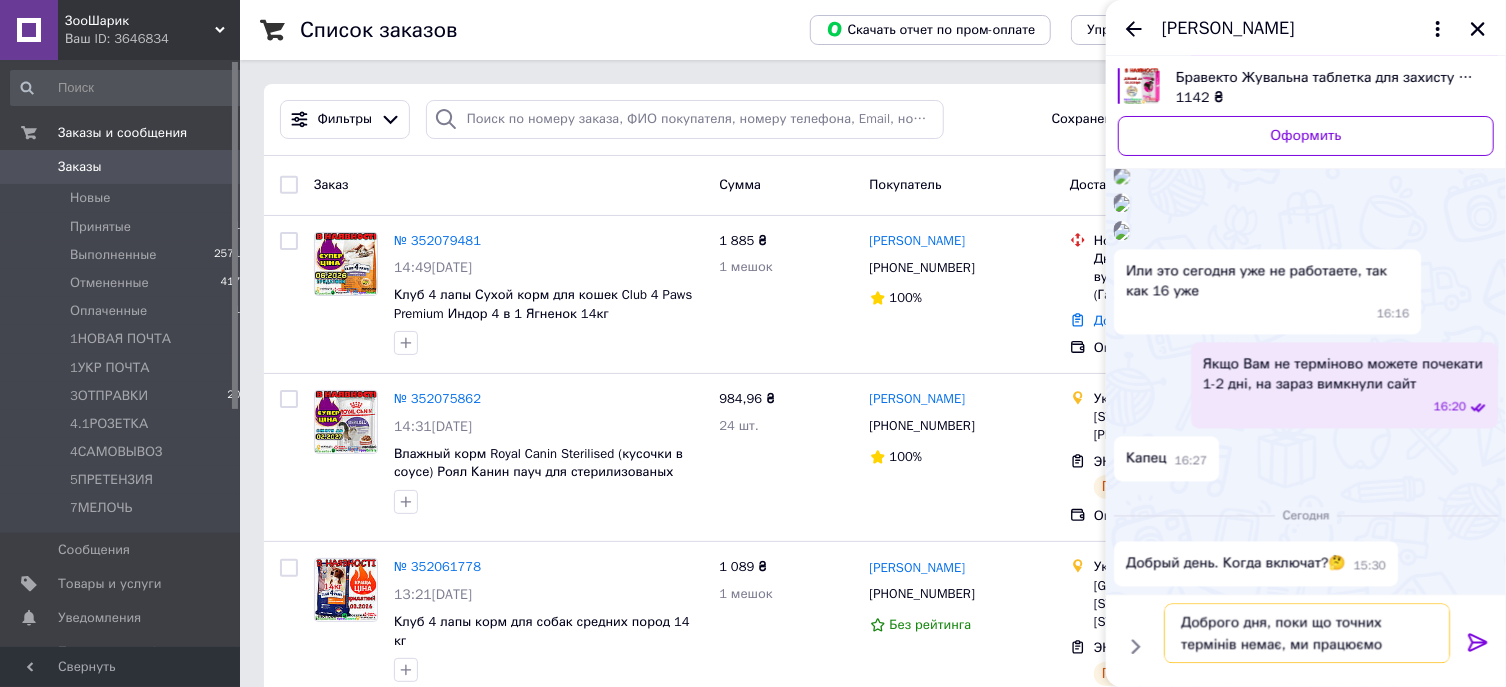 scroll, scrollTop: 3283, scrollLeft: 0, axis: vertical 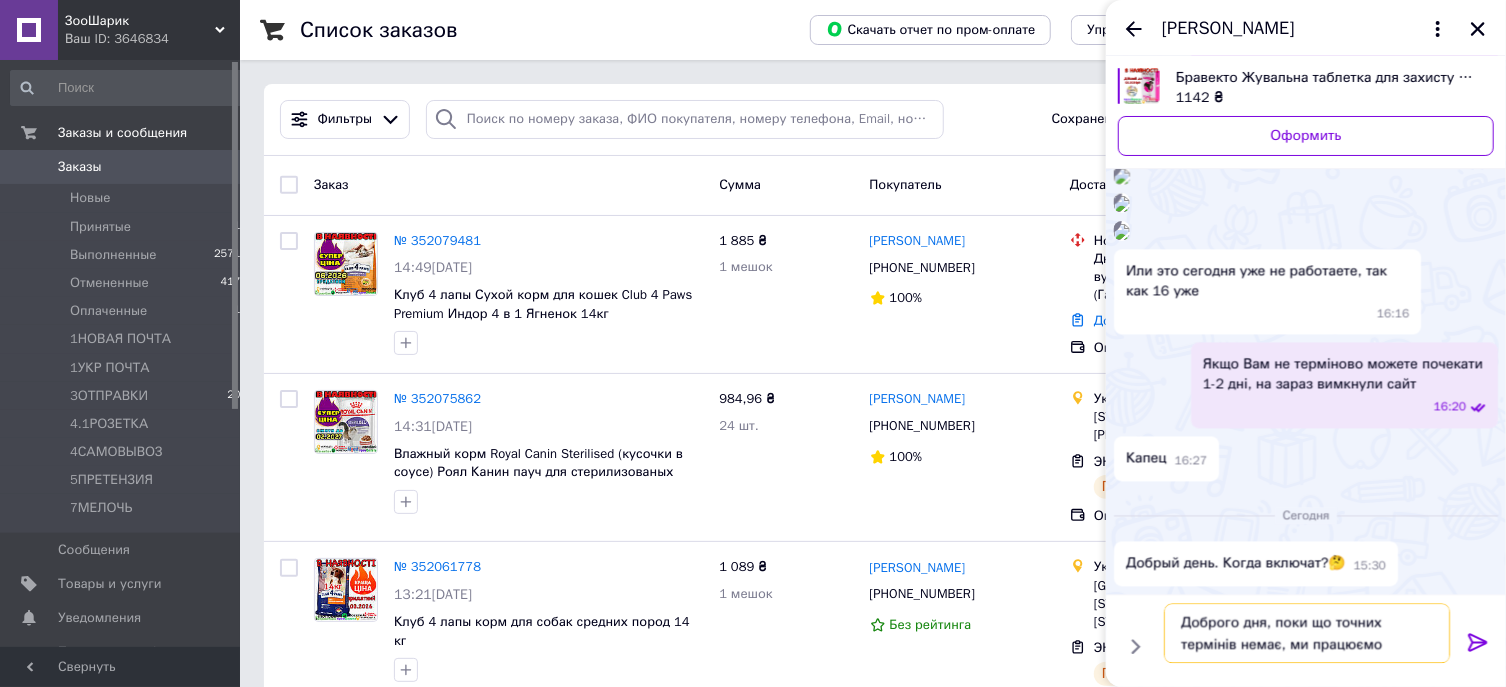 click on "Доброго дня, поки що точних термінів немає, ми працюємо" at bounding box center (1307, 633) 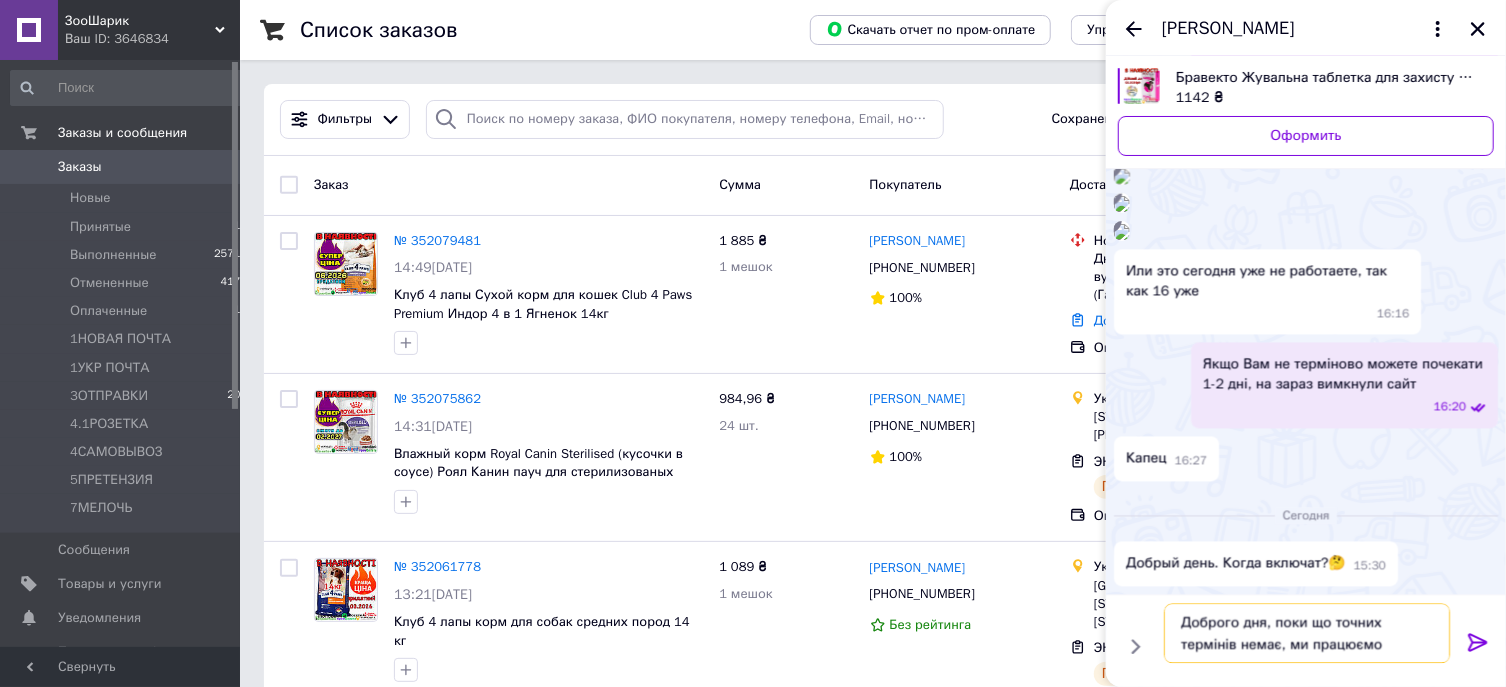 click on "Доброго дня, поки що точних термінів немає, ми працюємо" at bounding box center (1307, 633) 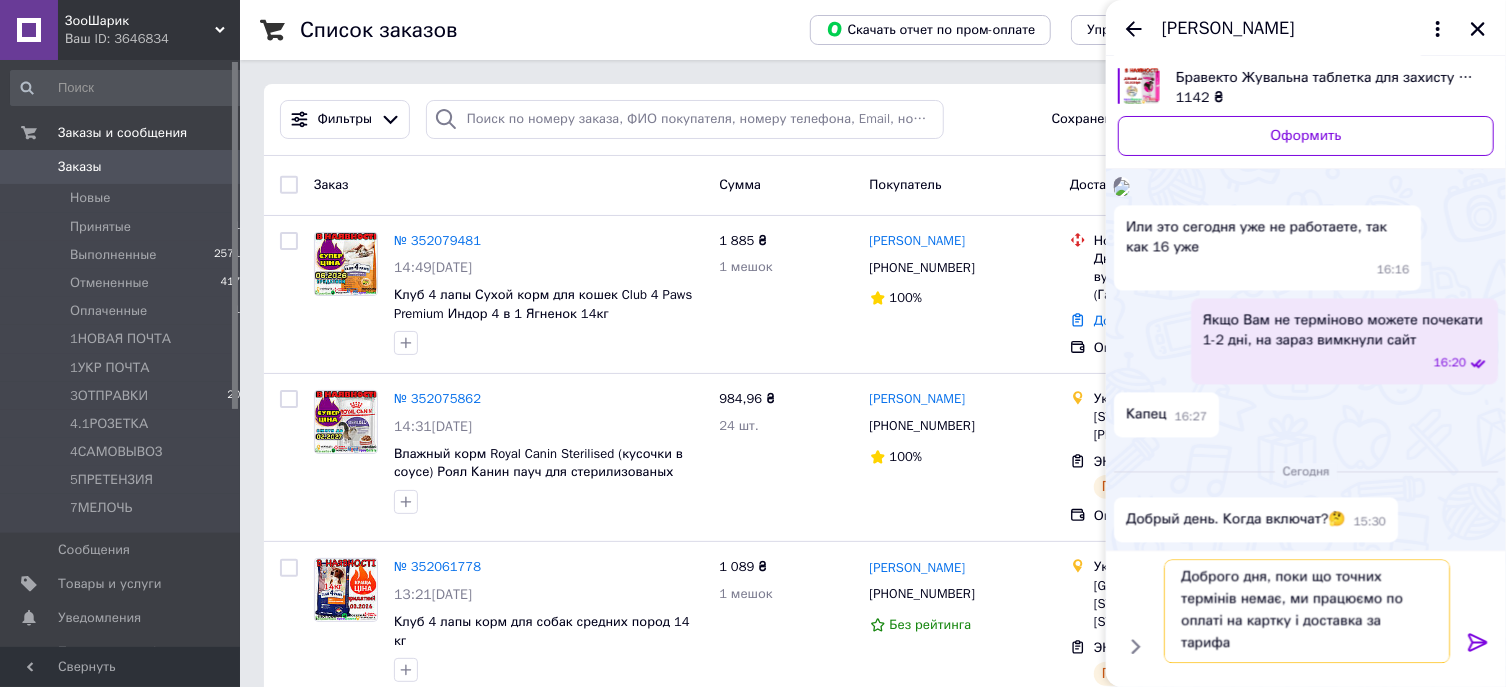 scroll, scrollTop: 2, scrollLeft: 0, axis: vertical 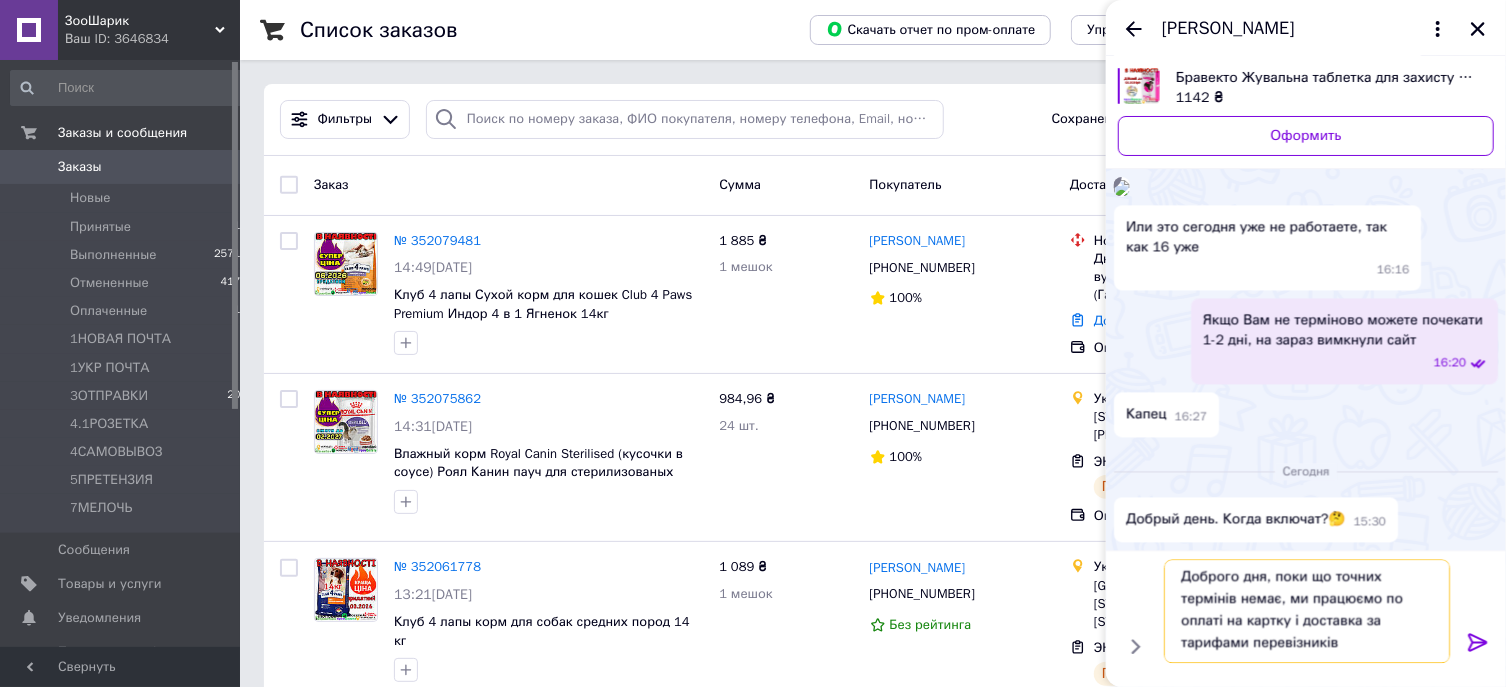 type on "Доброго дня, поки що точних термінів немає, ми працюємо по оплаті на картку і доставка за тарифами перевізників." 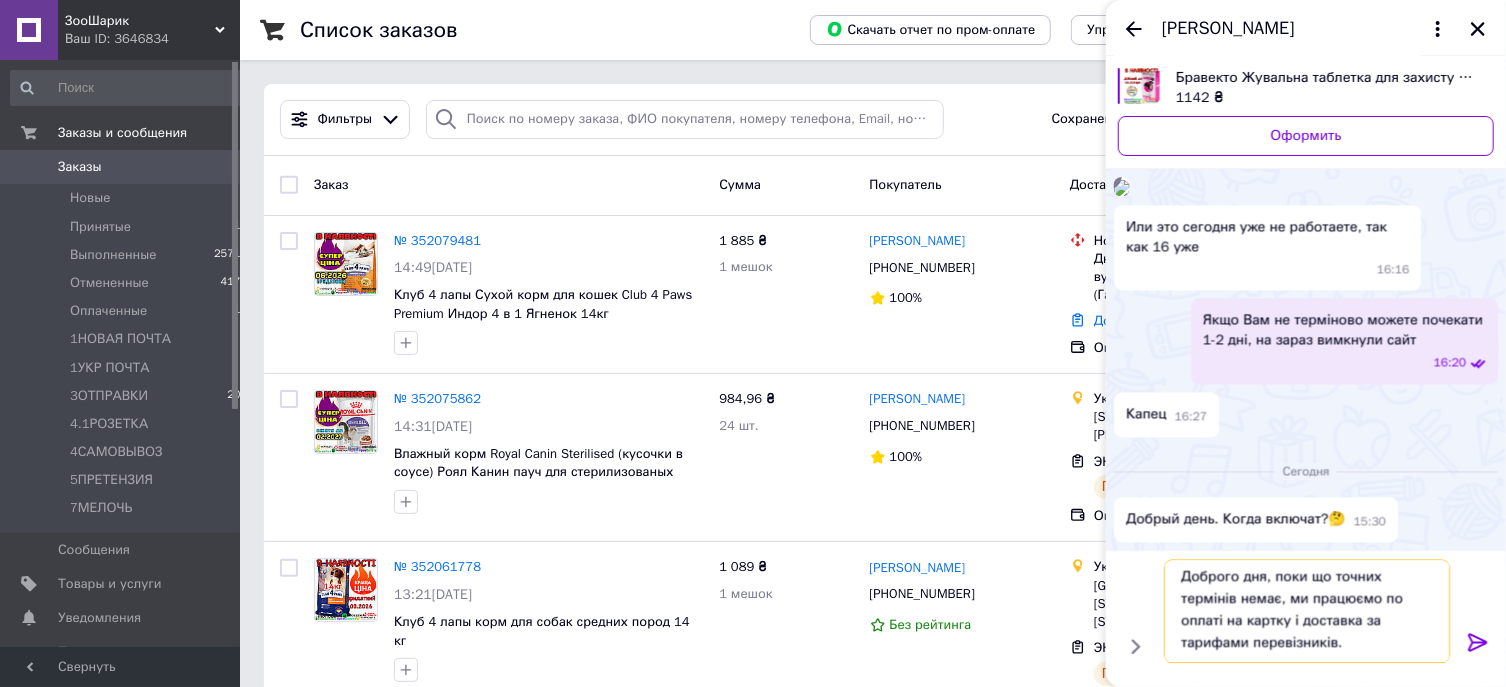 type 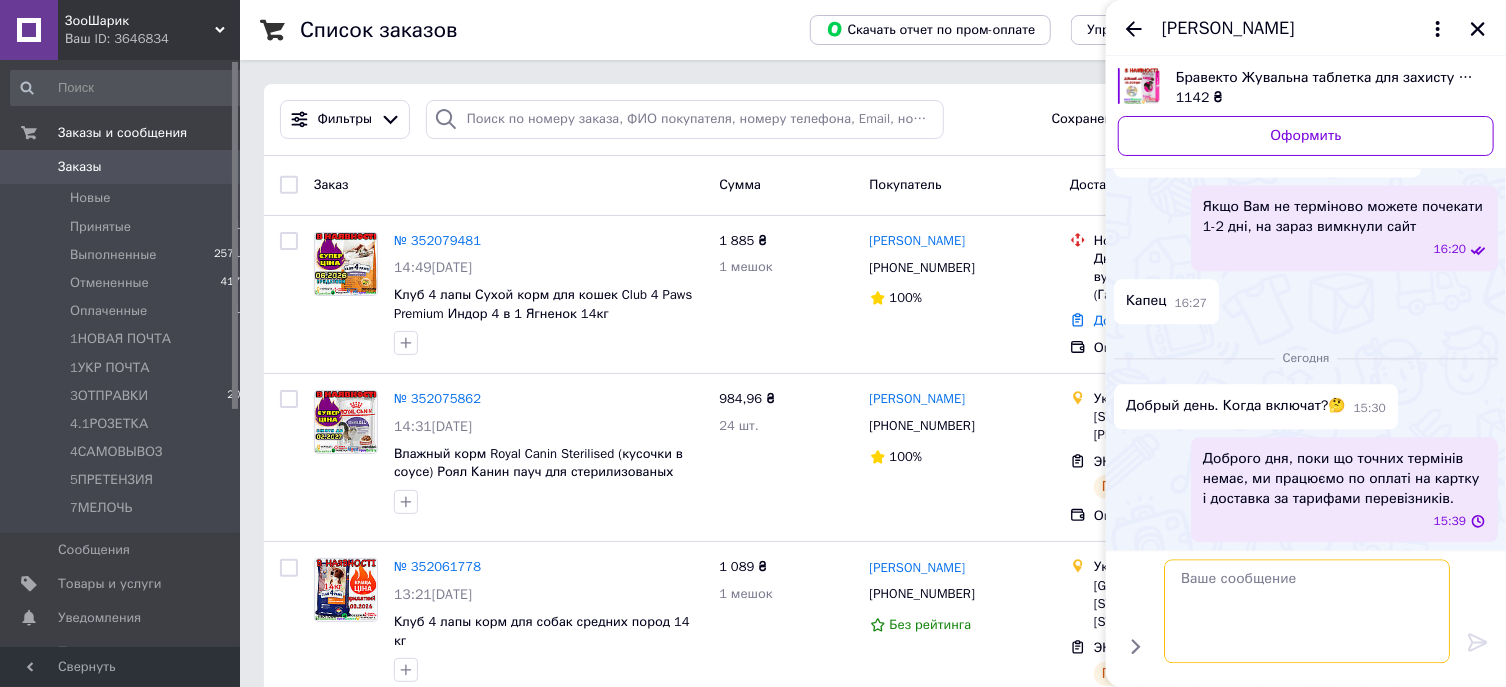 scroll, scrollTop: 0, scrollLeft: 0, axis: both 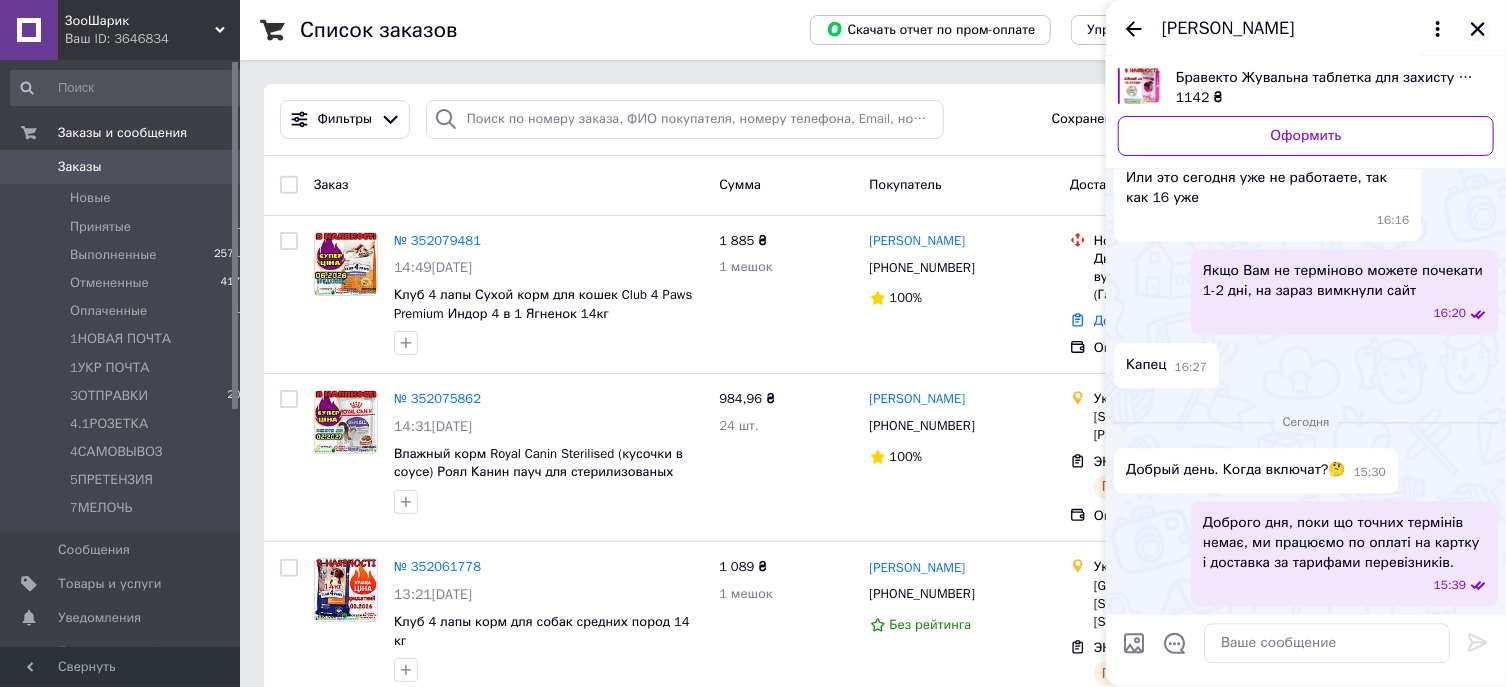 click 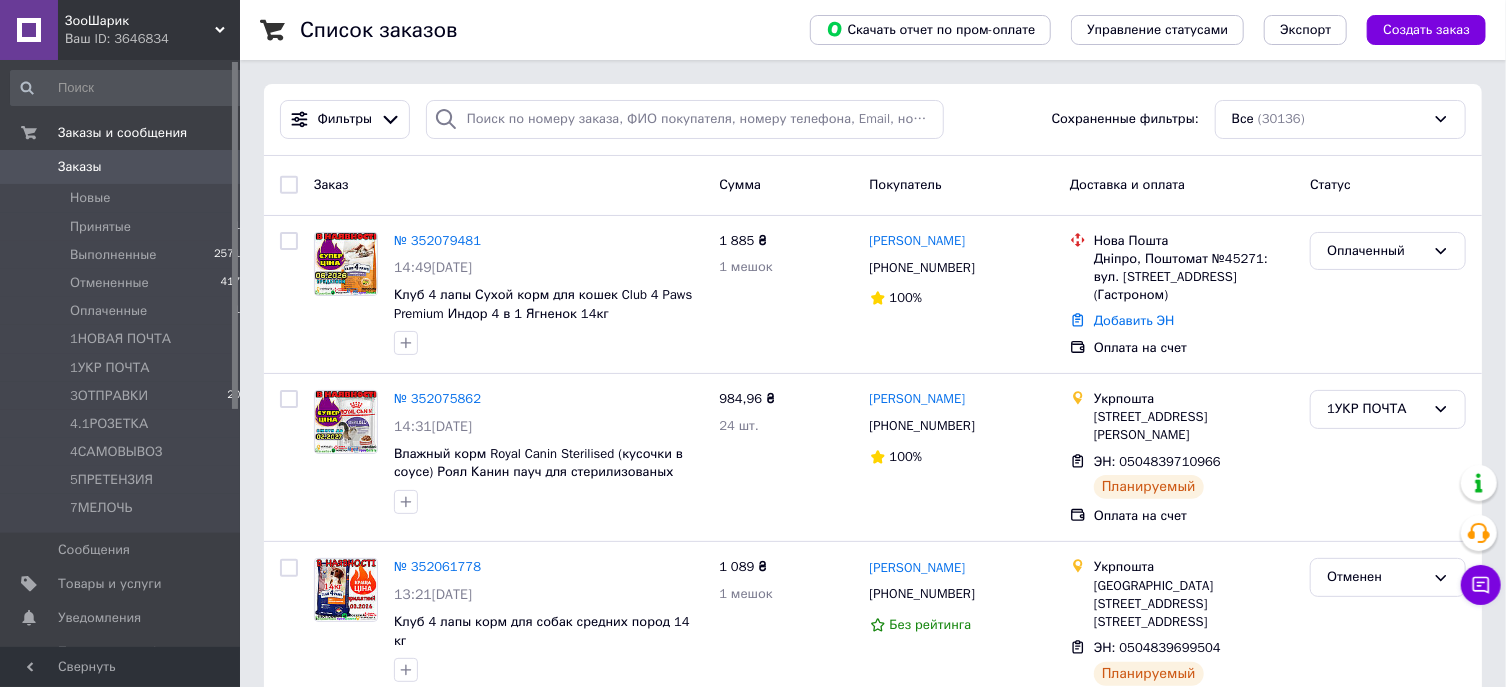 click on "Заказы" at bounding box center [80, 167] 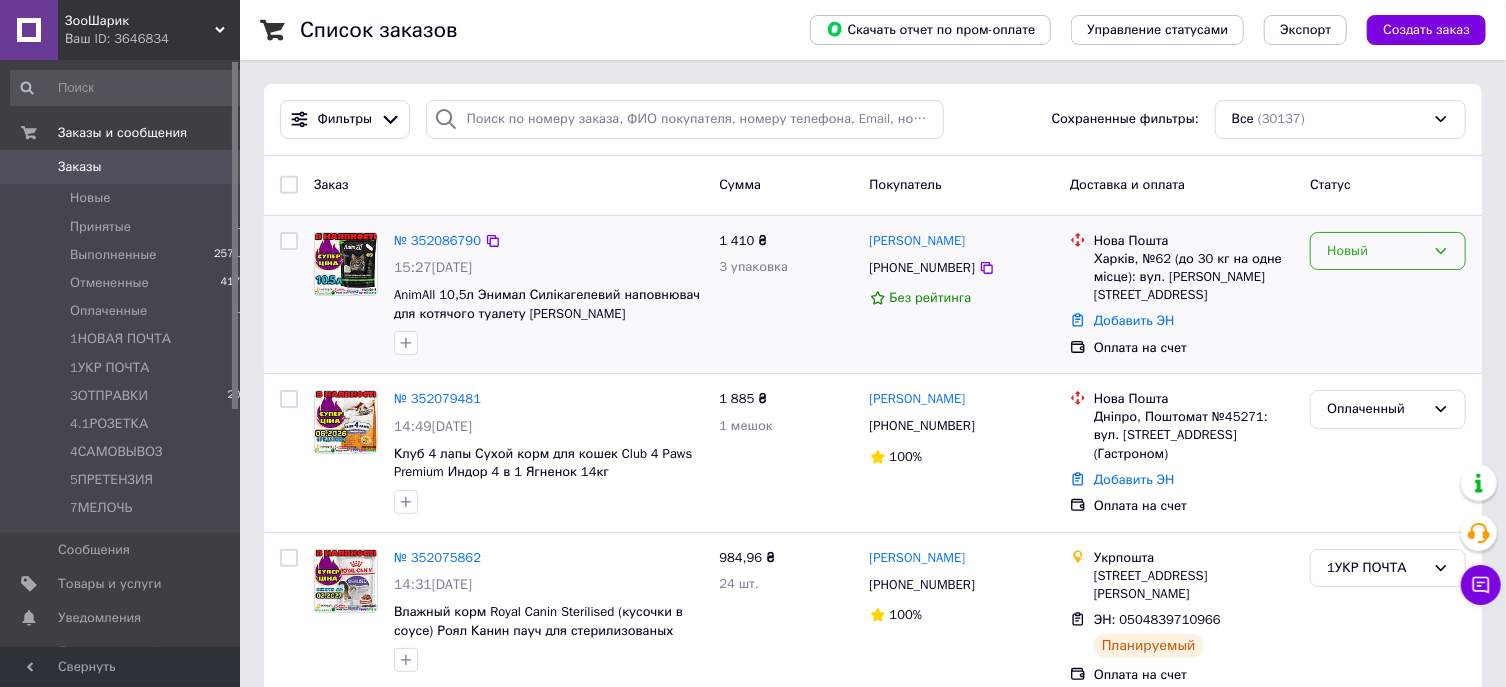 click on "Новый" at bounding box center (1376, 251) 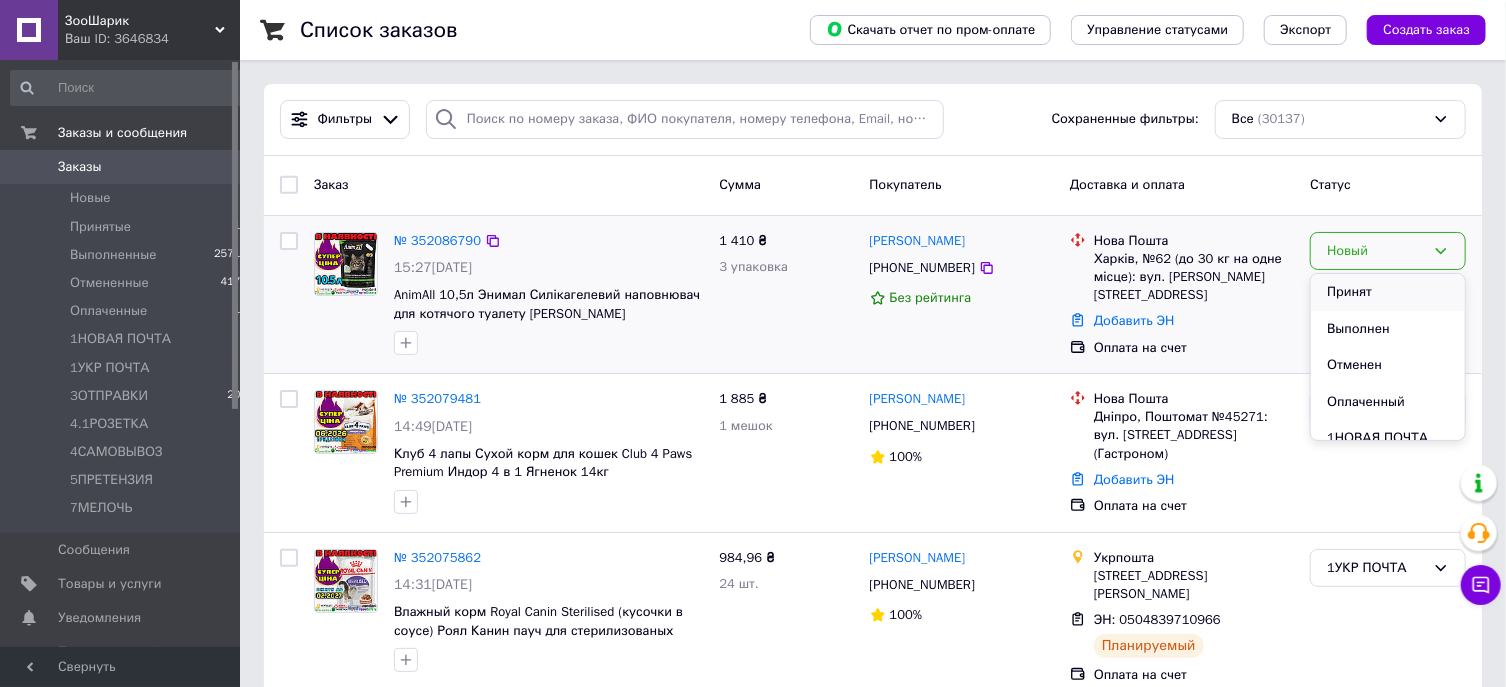 click on "Принят" at bounding box center [1388, 292] 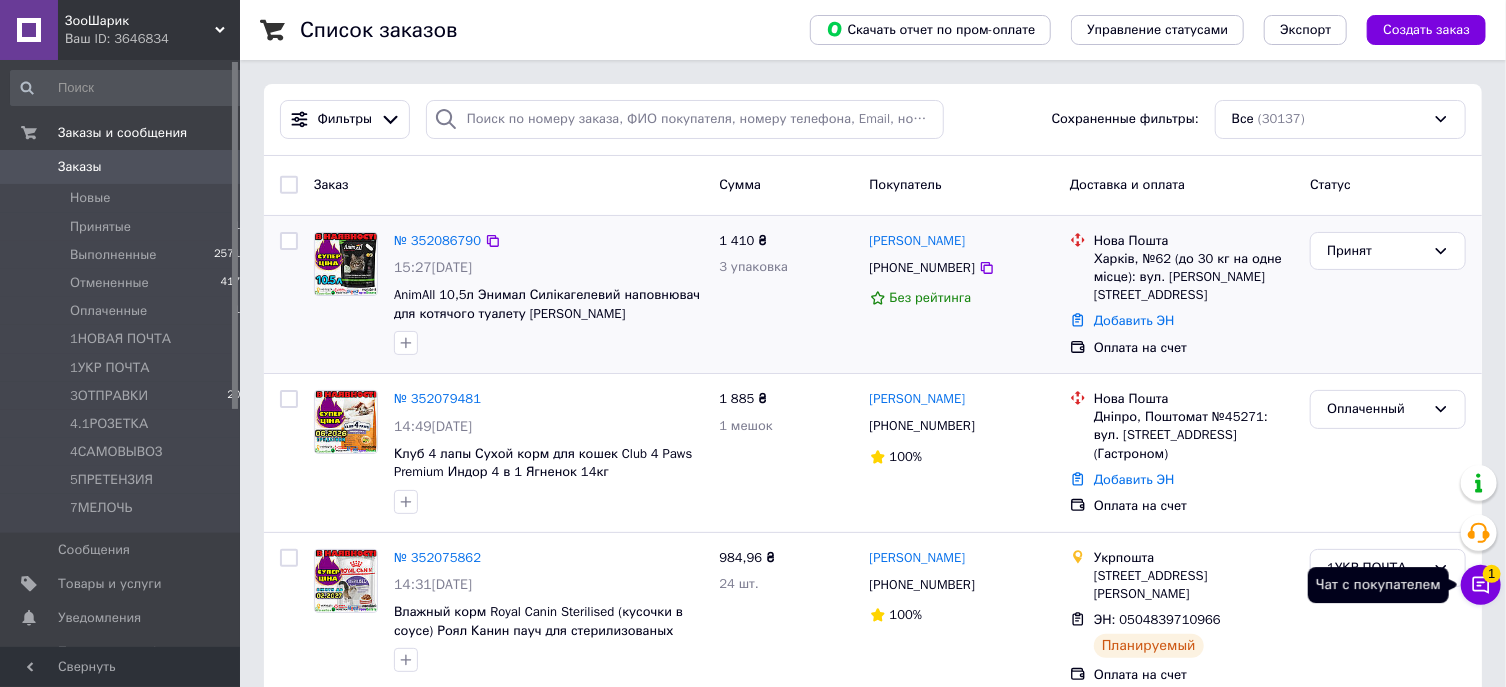 click on "1" at bounding box center [1492, 574] 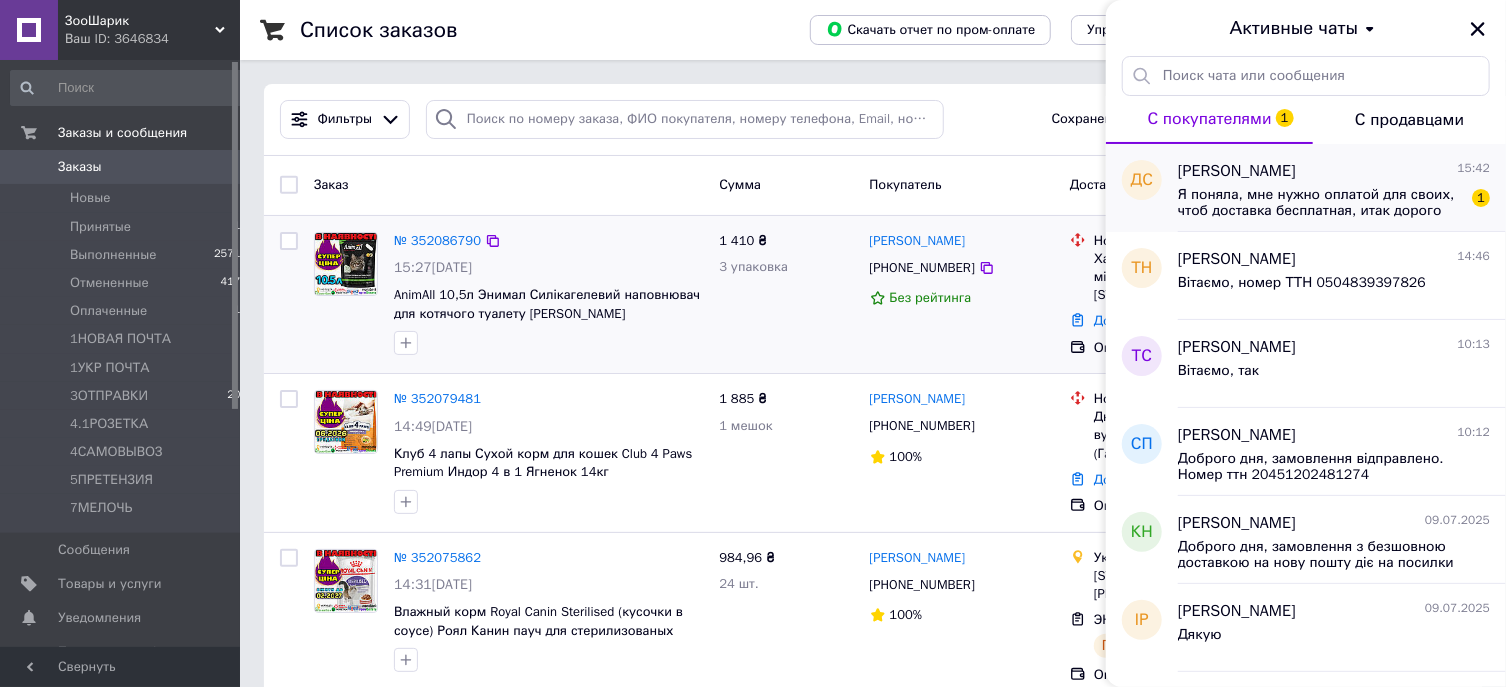 click on "Я поняла, мне нужно оплатой для своих, чтоб доставка бесплатная, итак дорого" at bounding box center [1320, 203] 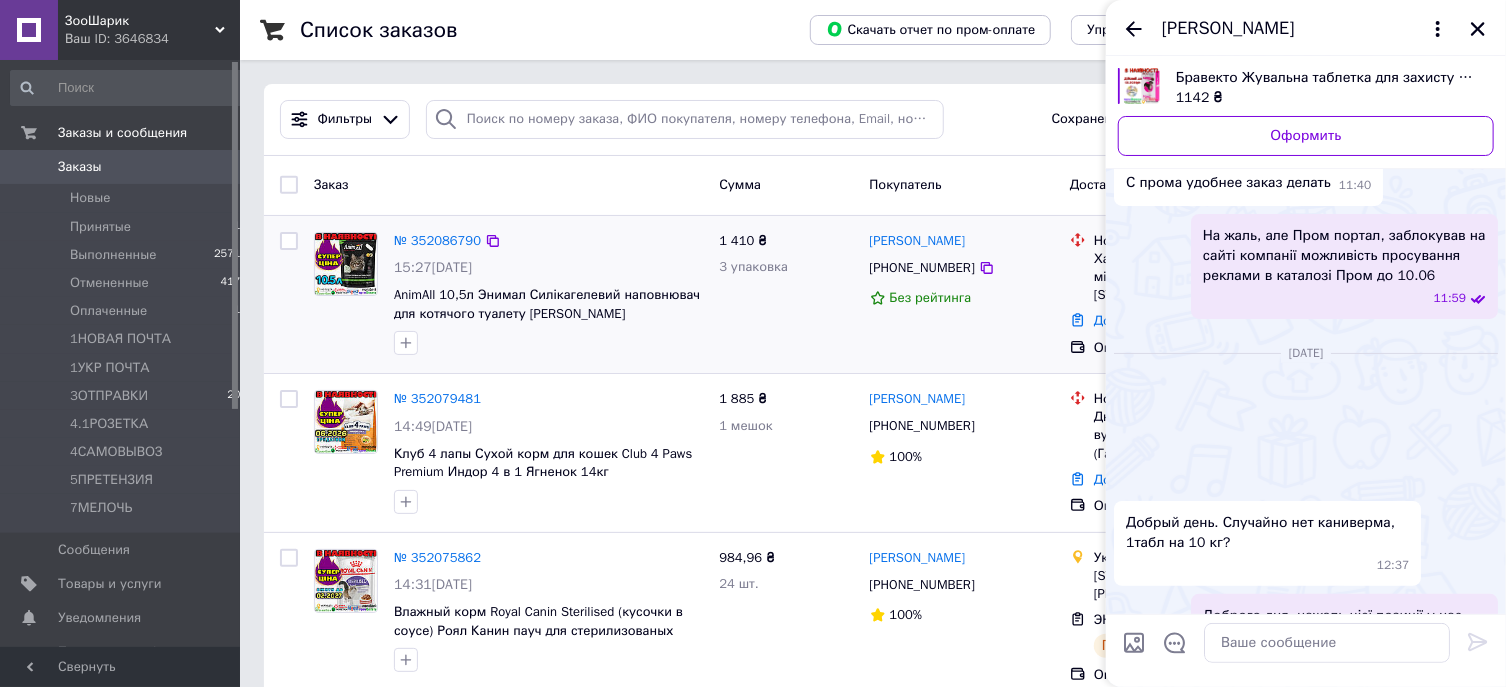 scroll, scrollTop: 3505, scrollLeft: 0, axis: vertical 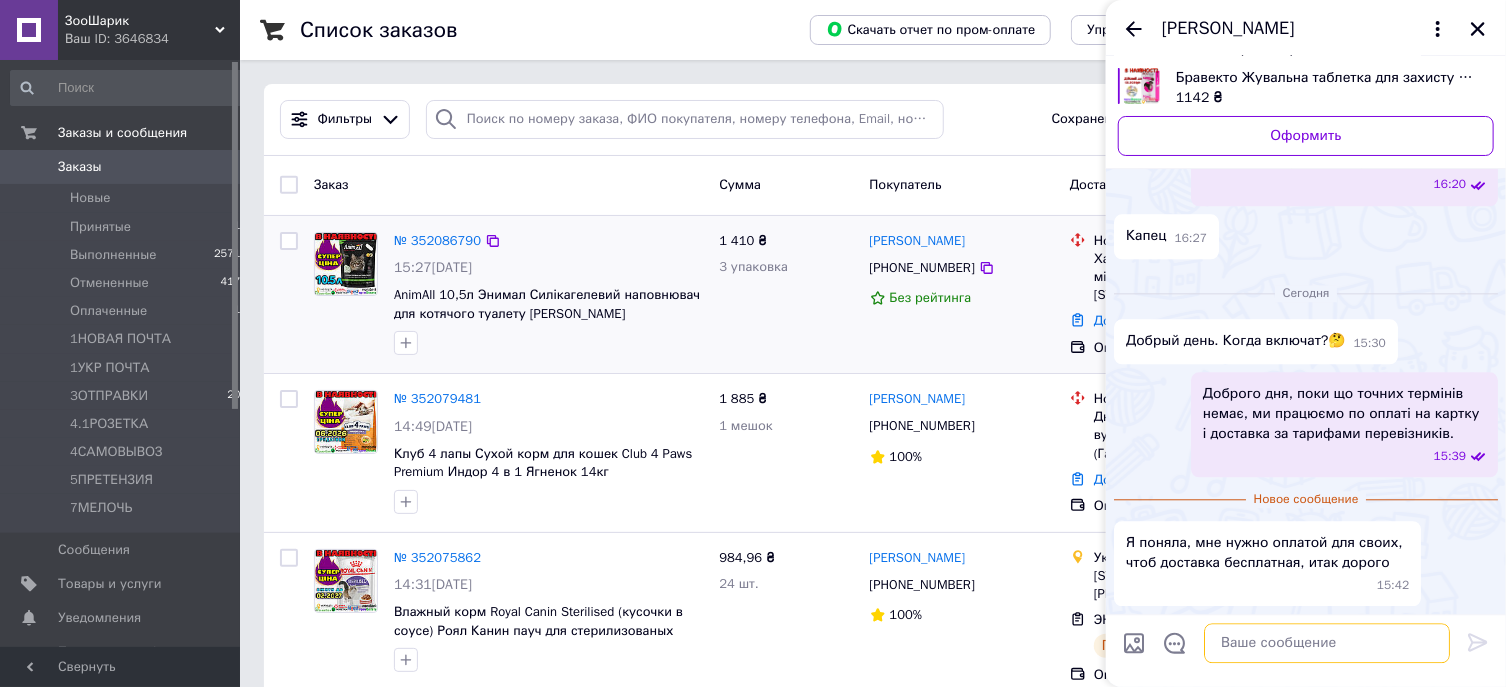 click at bounding box center (1327, 643) 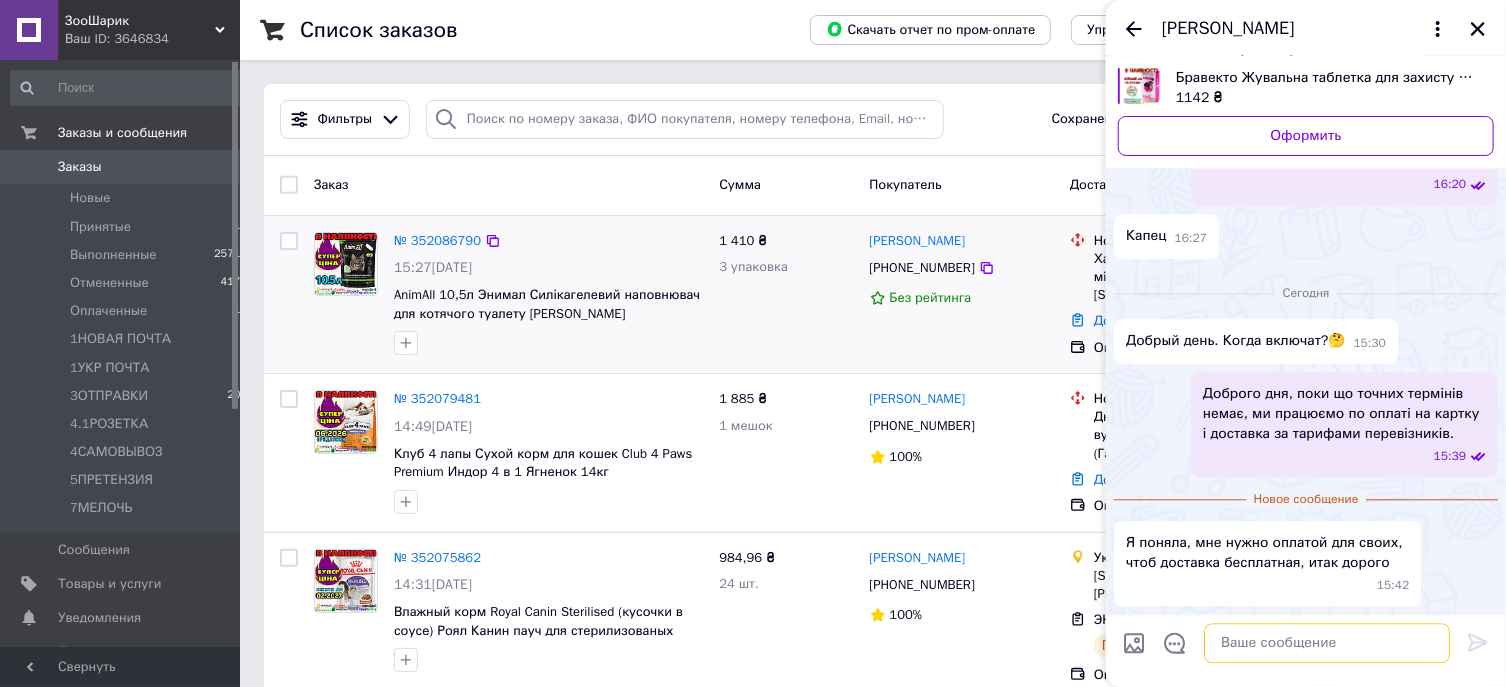 click at bounding box center (1327, 643) 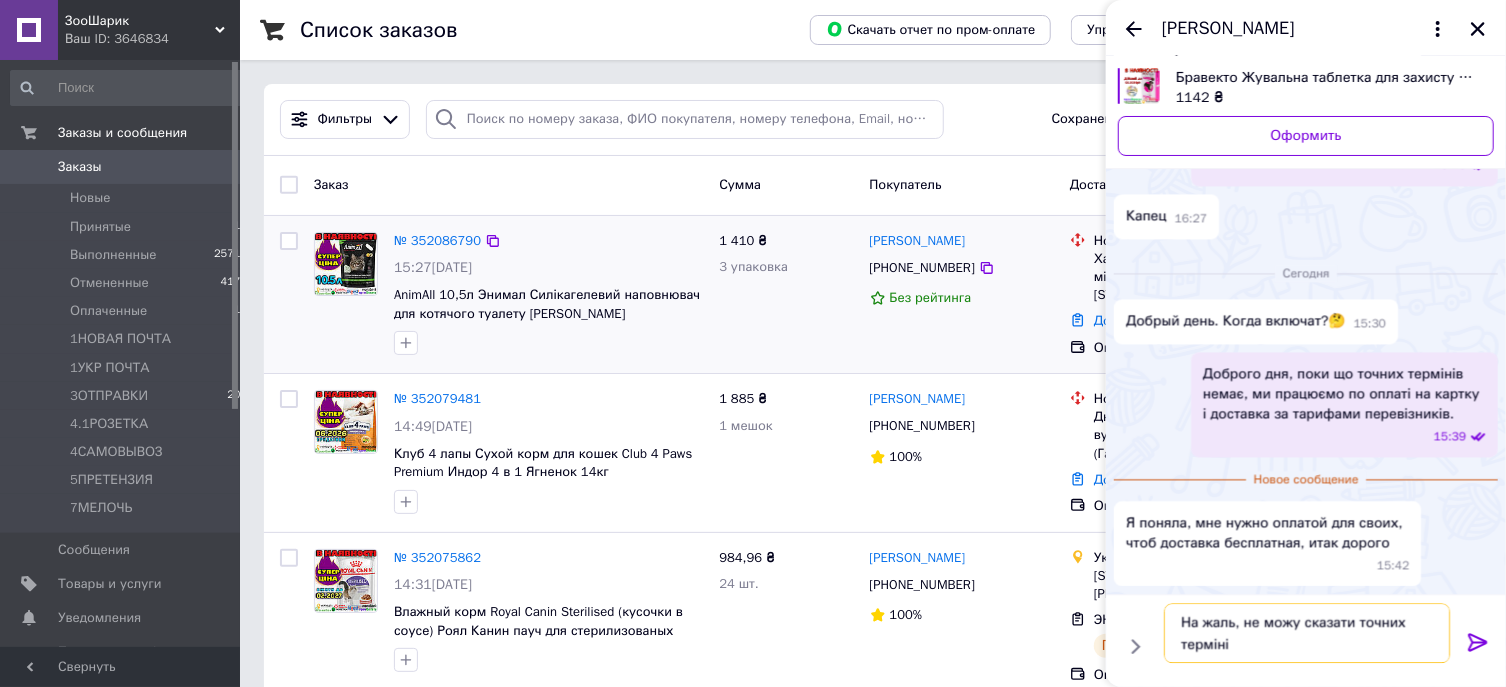 type on "На жаль, не можу сказати точних термінів" 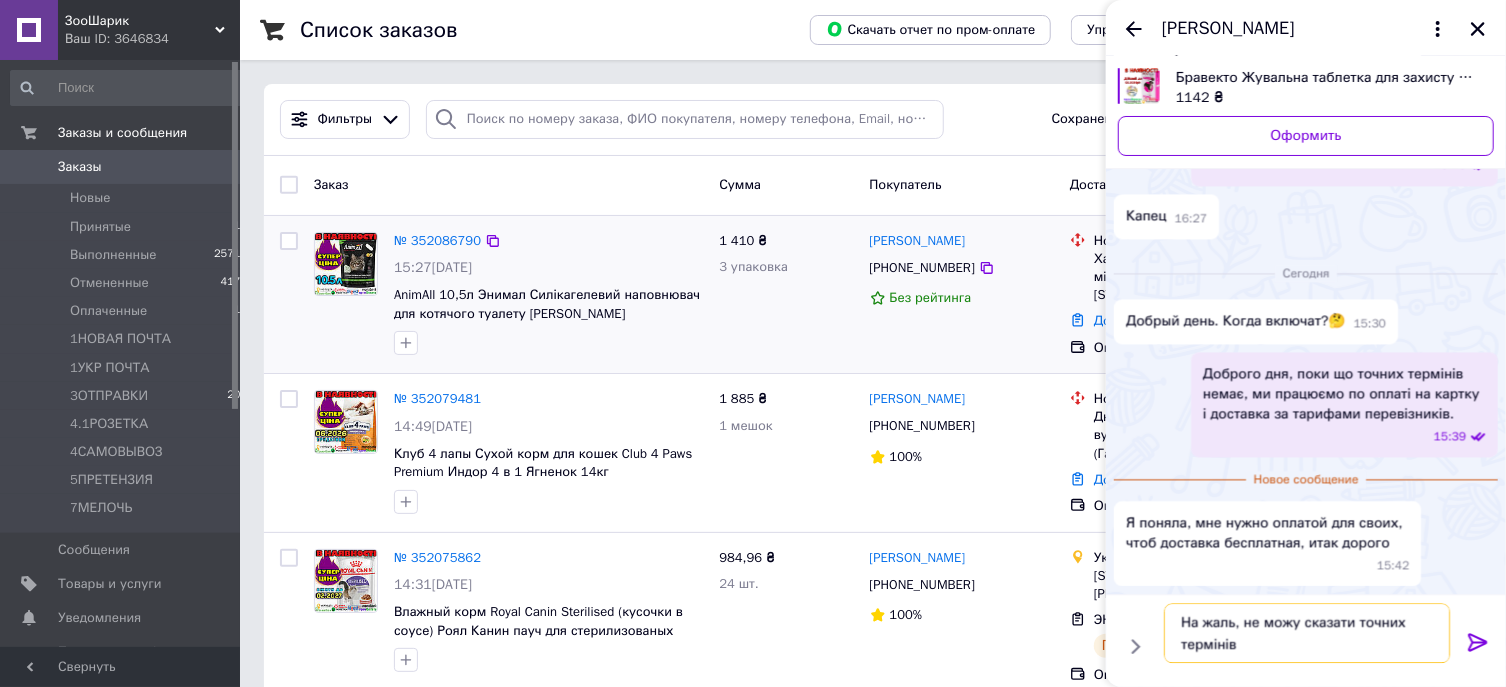 type 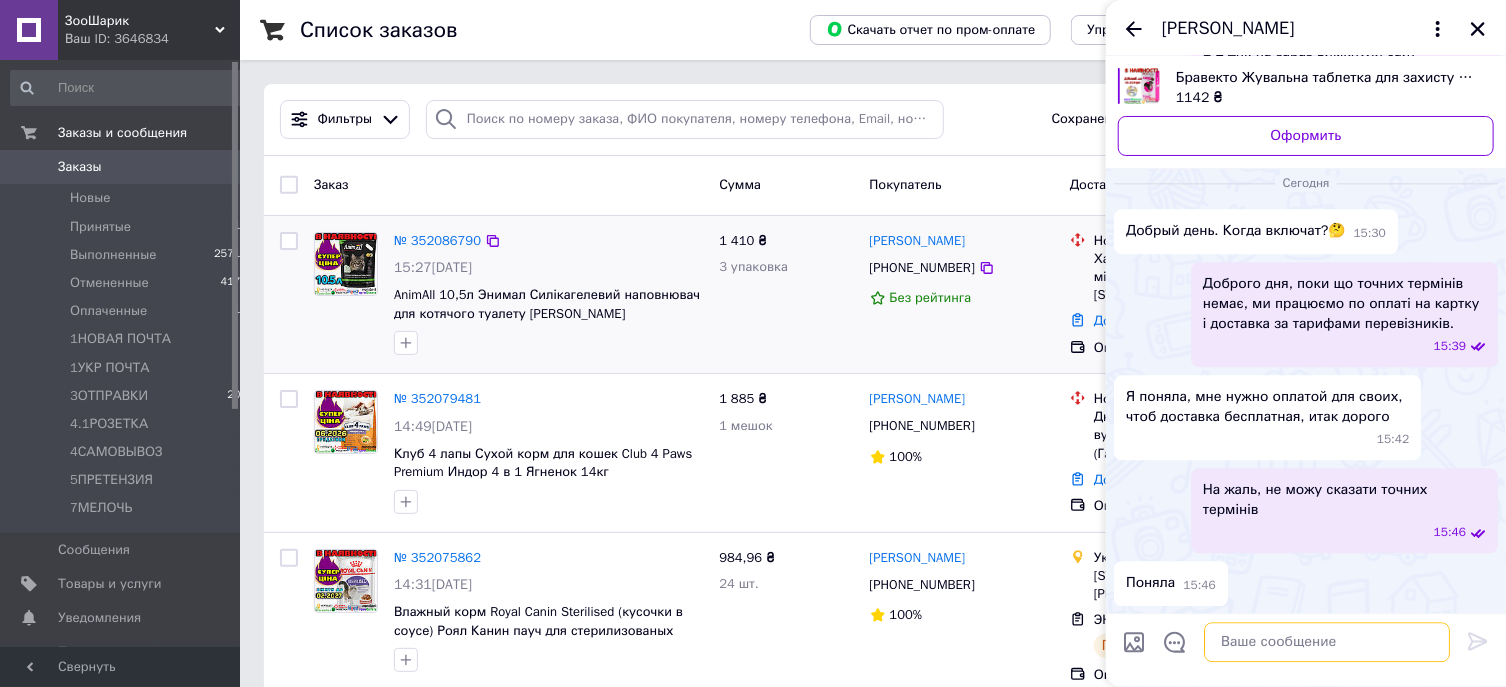 scroll, scrollTop: 3616, scrollLeft: 0, axis: vertical 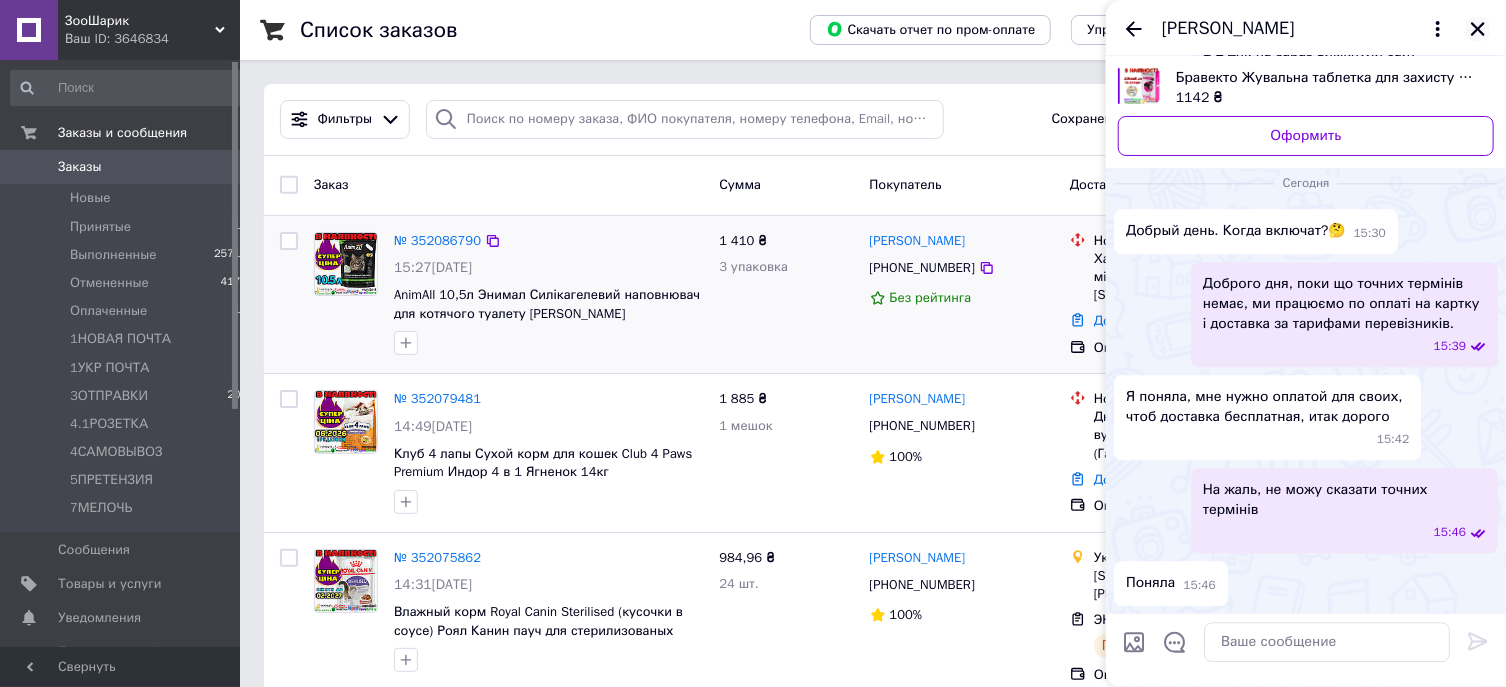 click 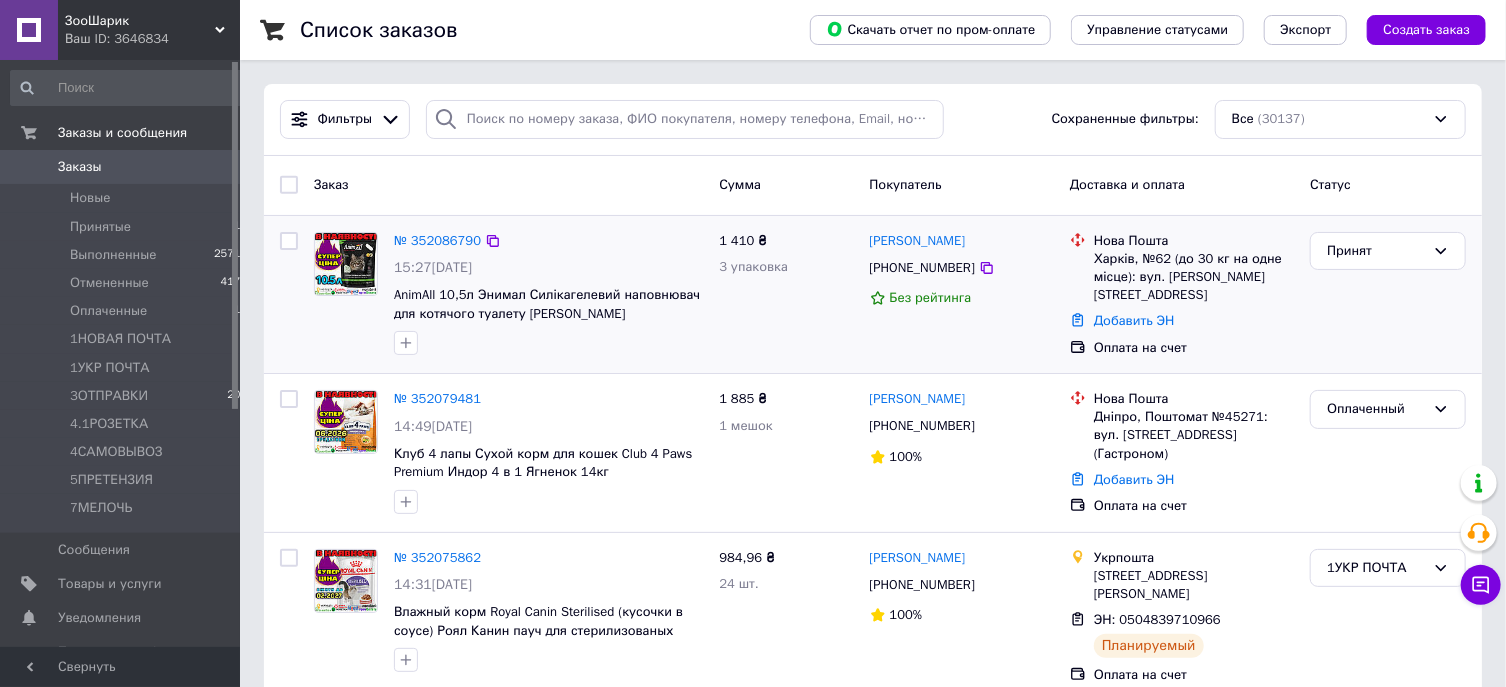 click on "Заказы" at bounding box center [121, 167] 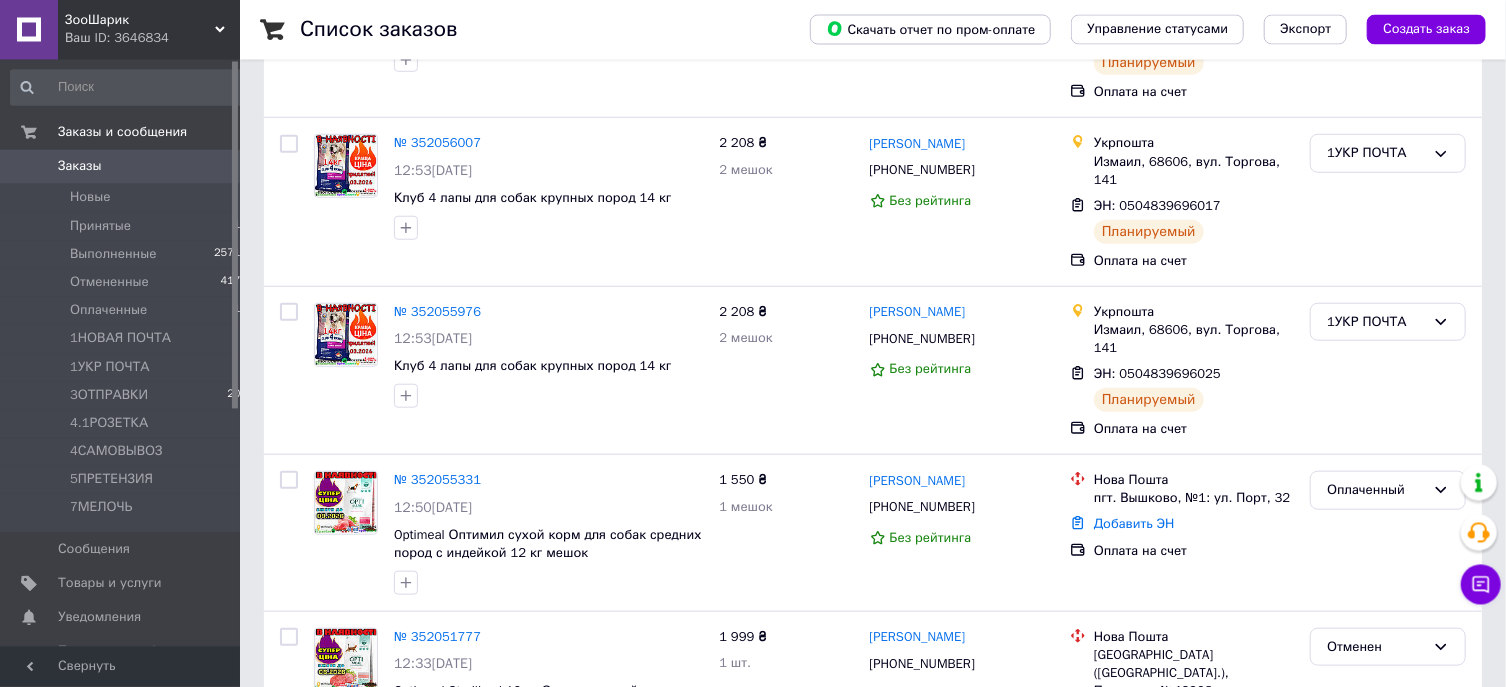 scroll, scrollTop: 772, scrollLeft: 0, axis: vertical 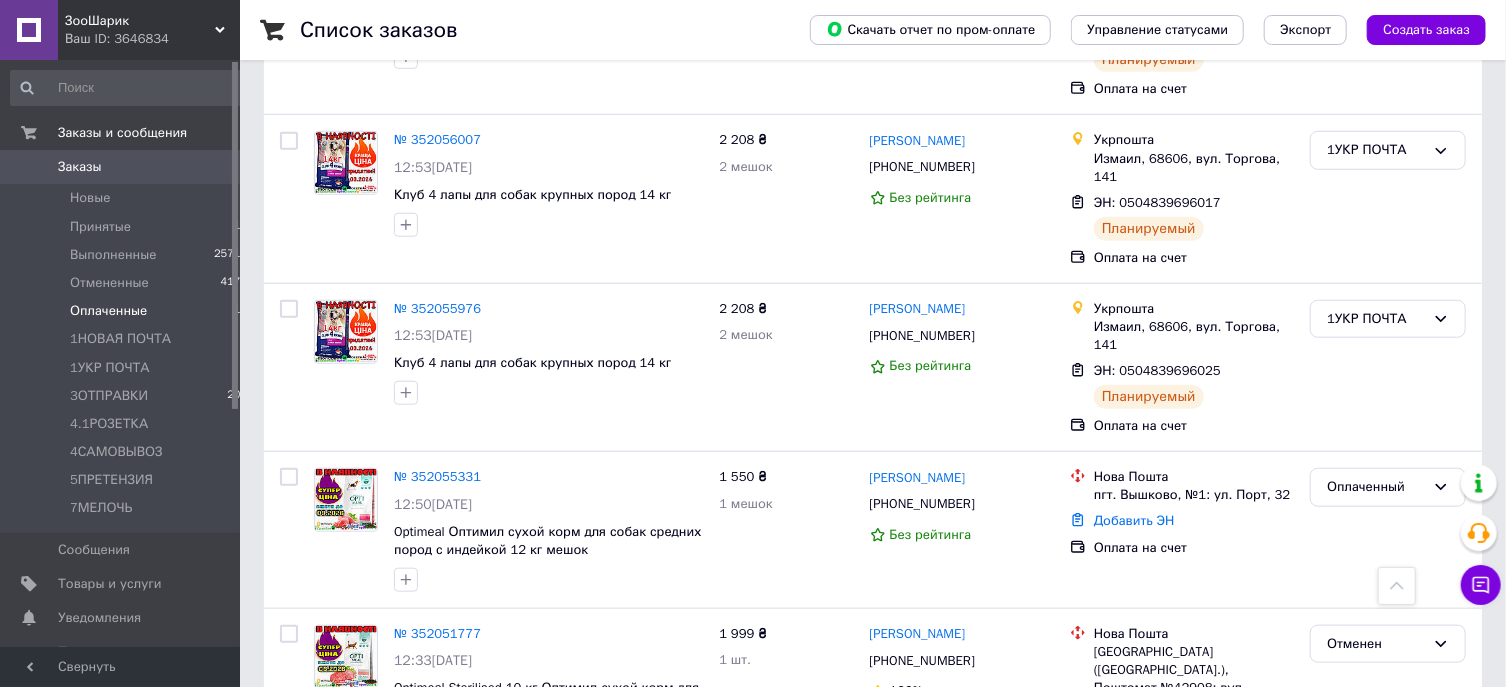 click on "Оплаченные" at bounding box center [108, 311] 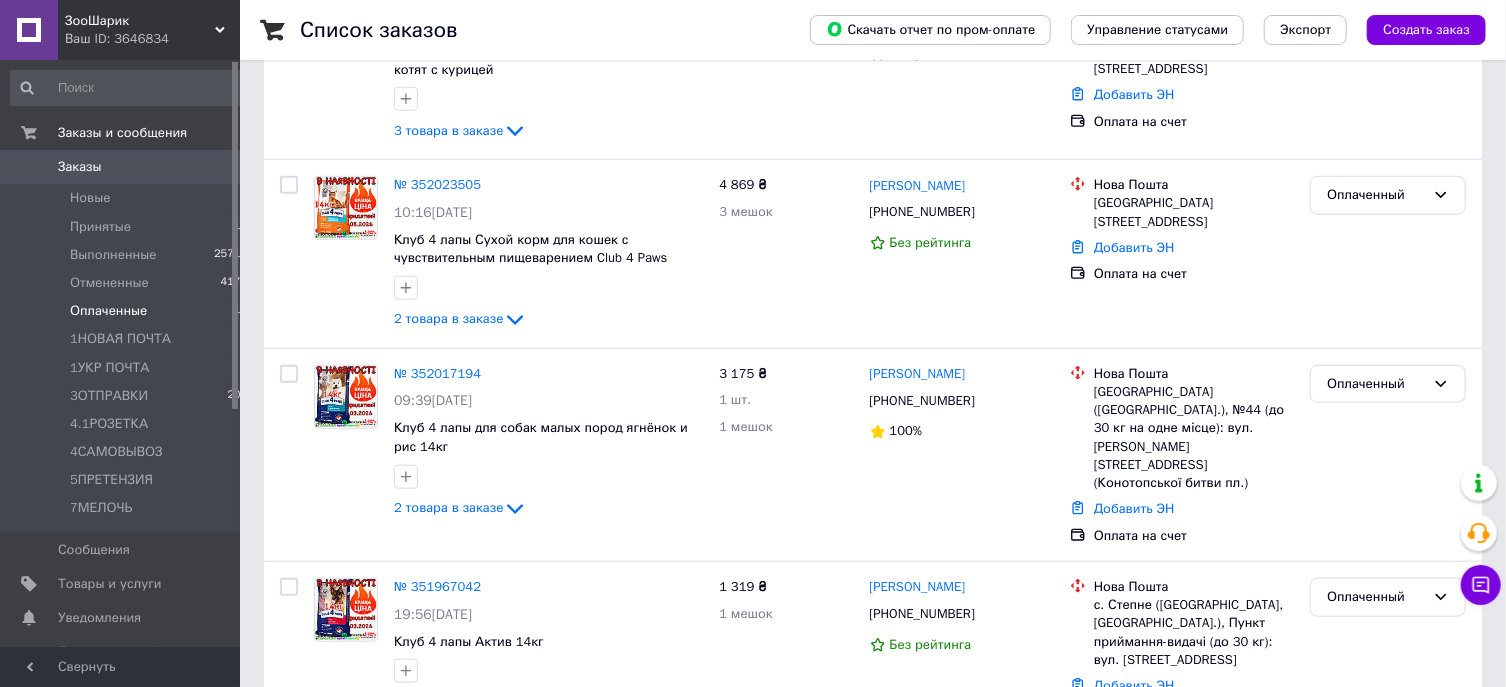 scroll, scrollTop: 0, scrollLeft: 0, axis: both 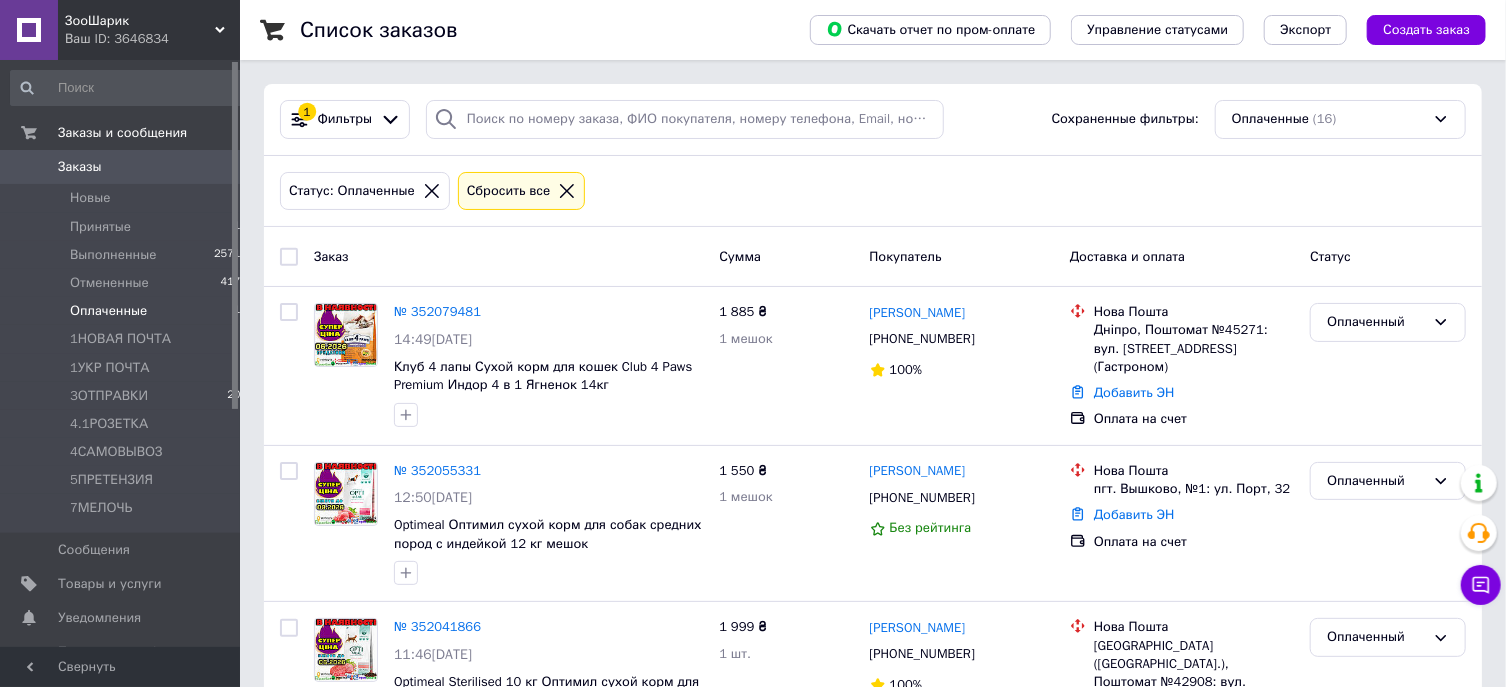 click 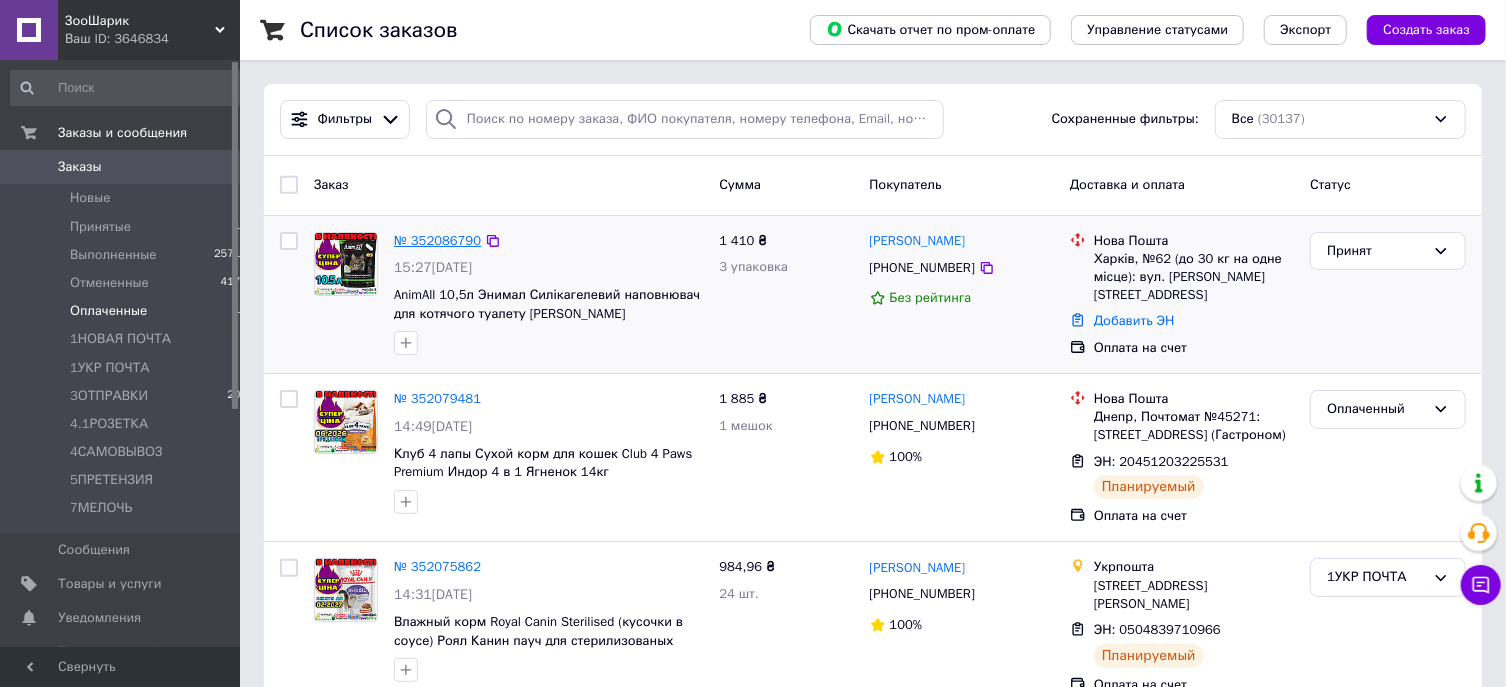 click on "№ 352086790" at bounding box center [437, 240] 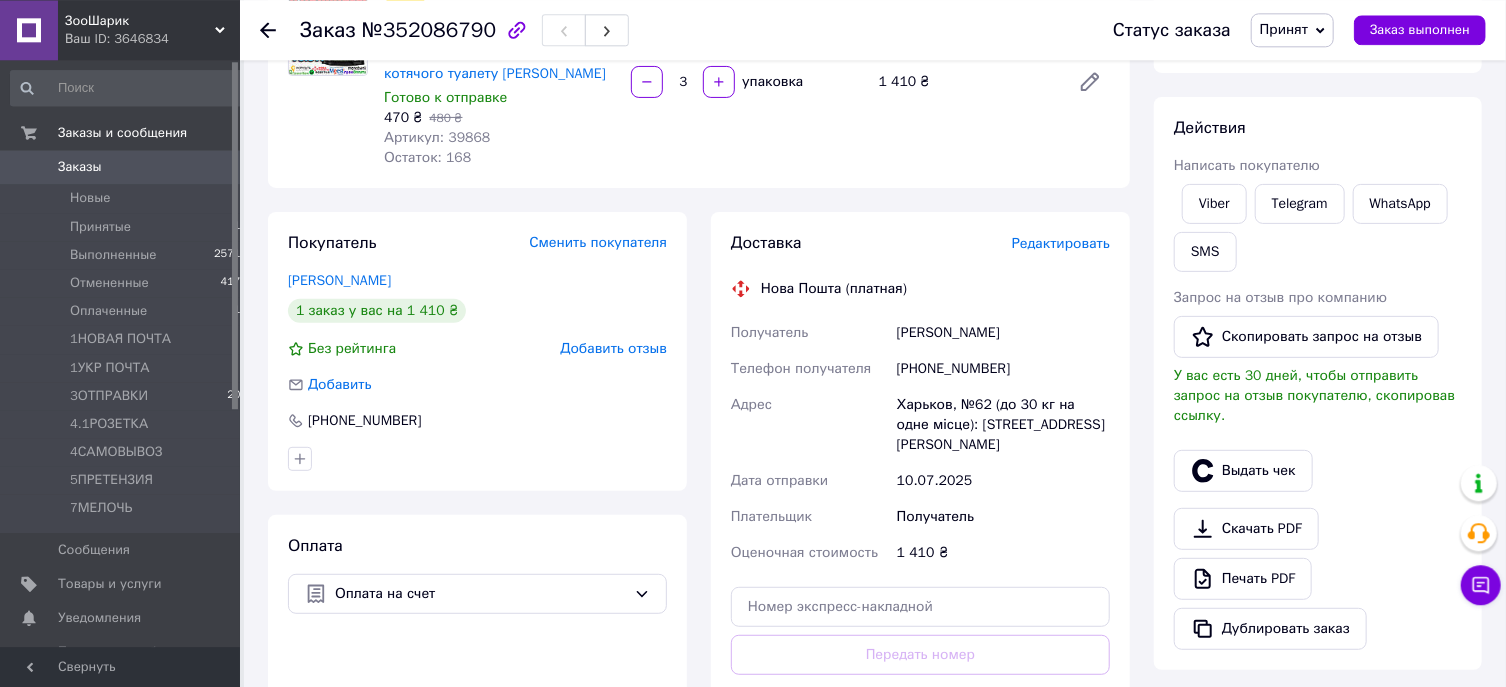 scroll, scrollTop: 223, scrollLeft: 0, axis: vertical 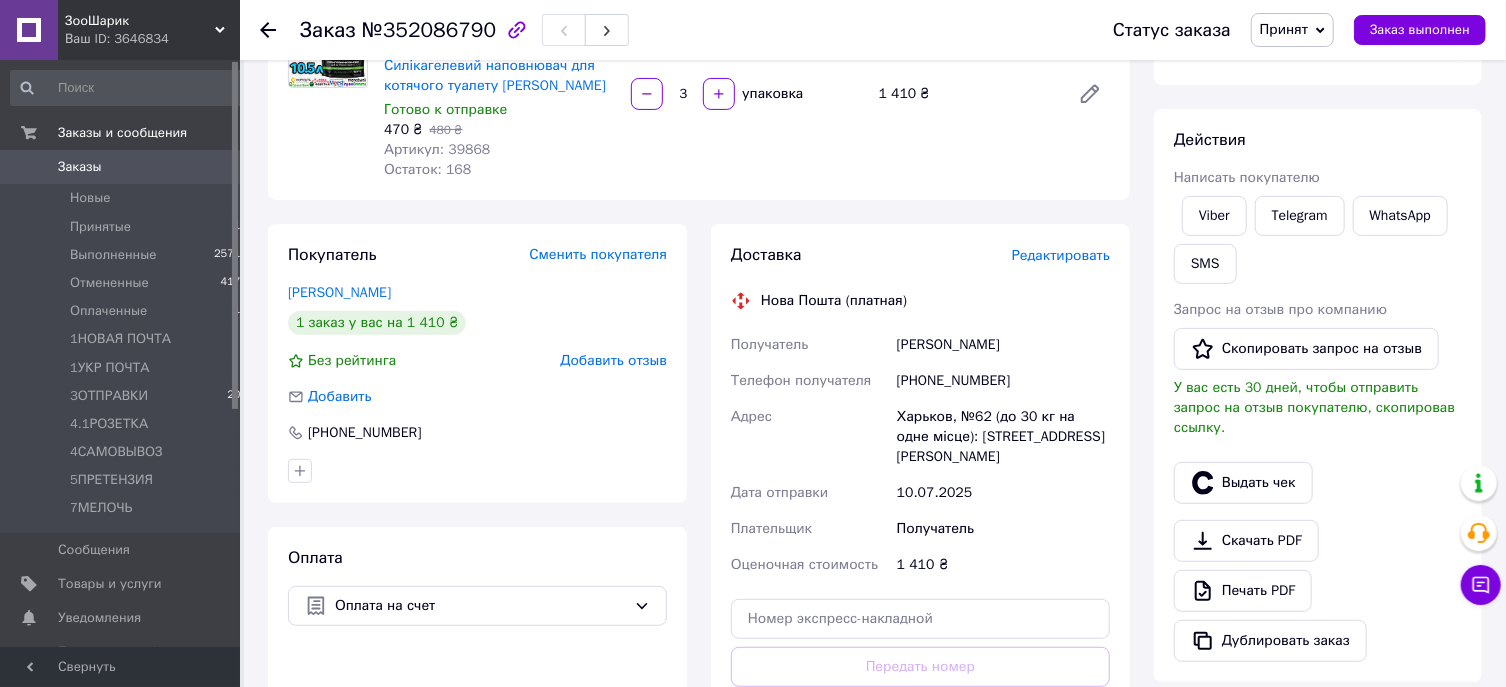 click on "Принят" at bounding box center (1284, 29) 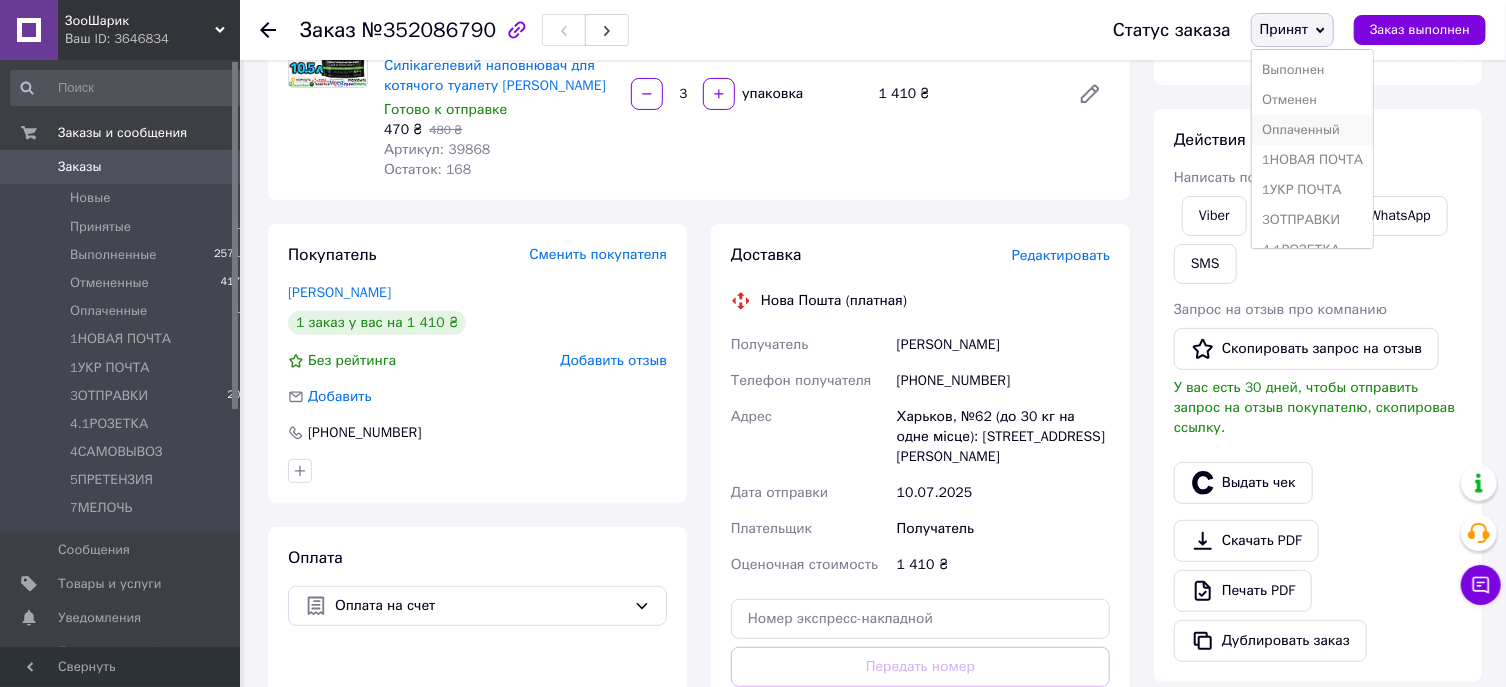 click on "Оплаченный" at bounding box center (1312, 130) 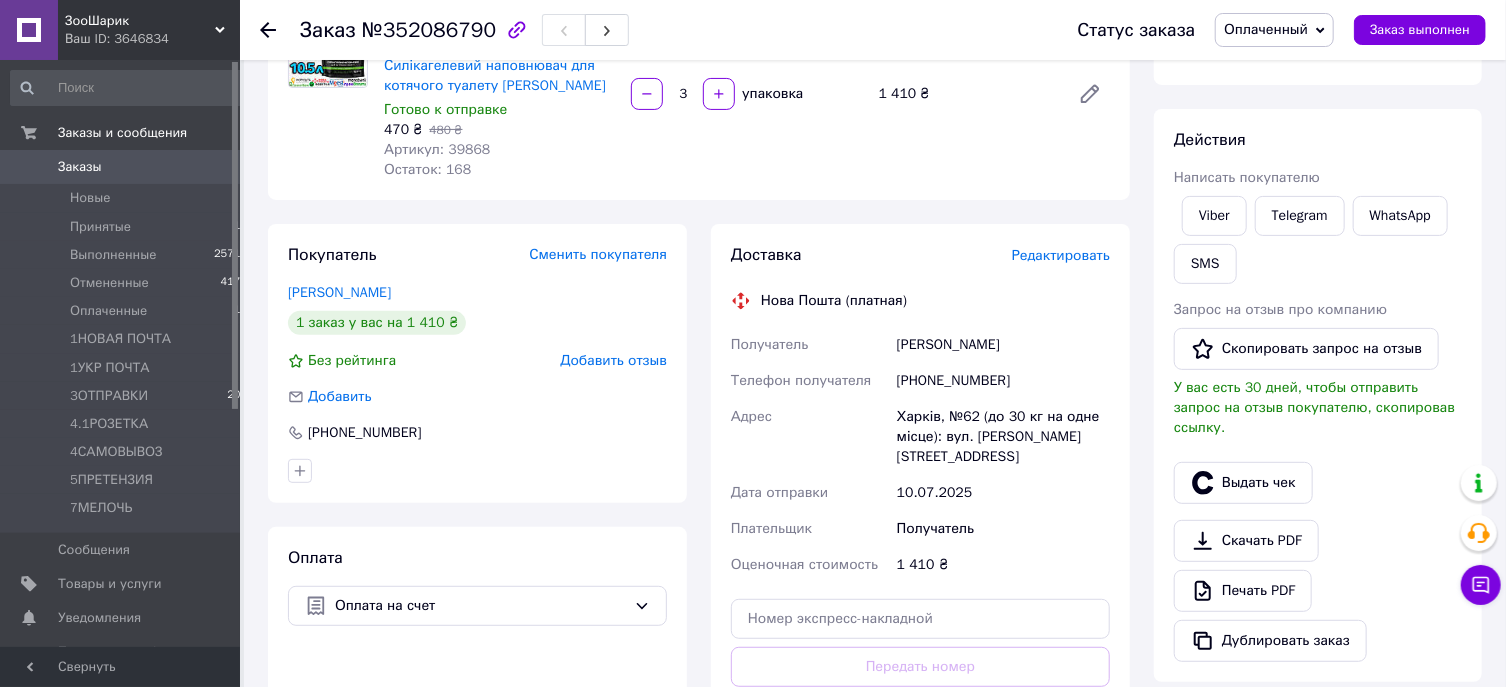 click on "Заказы" at bounding box center [121, 167] 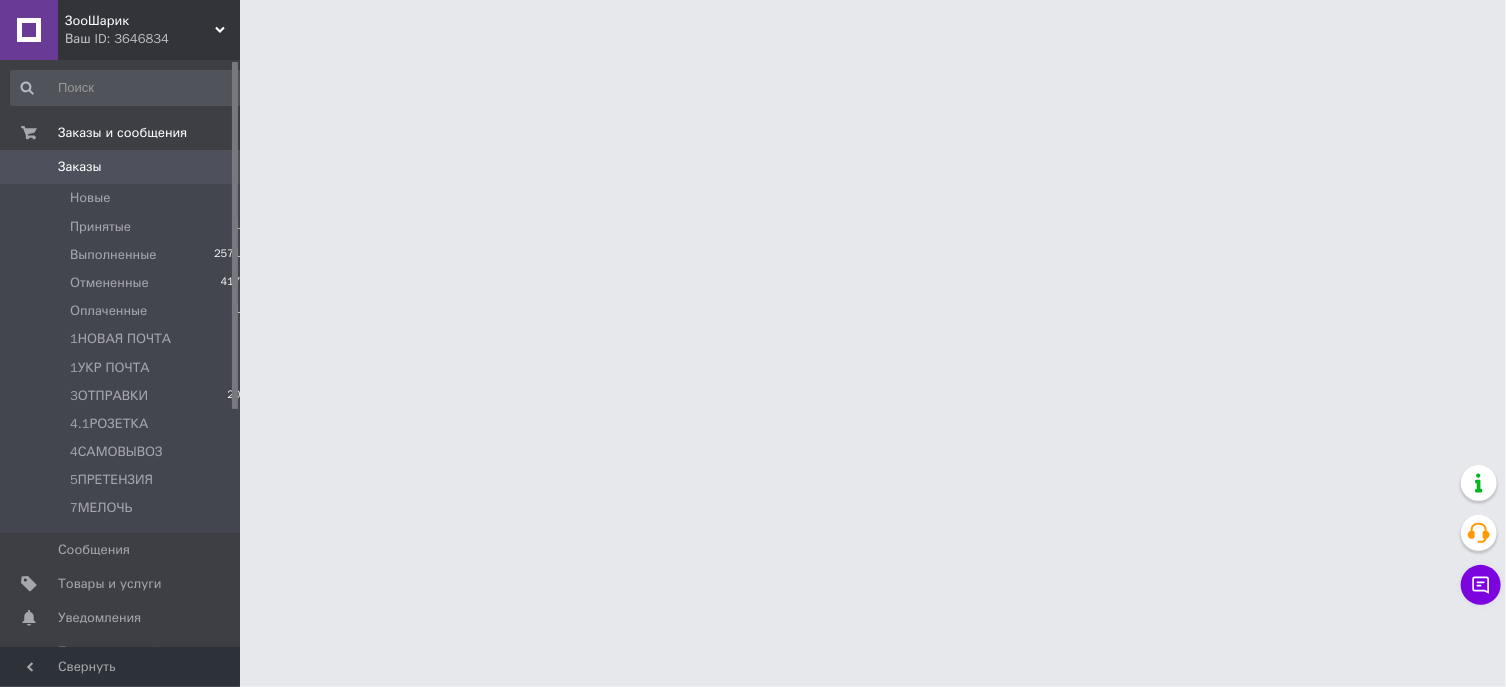 scroll, scrollTop: 0, scrollLeft: 0, axis: both 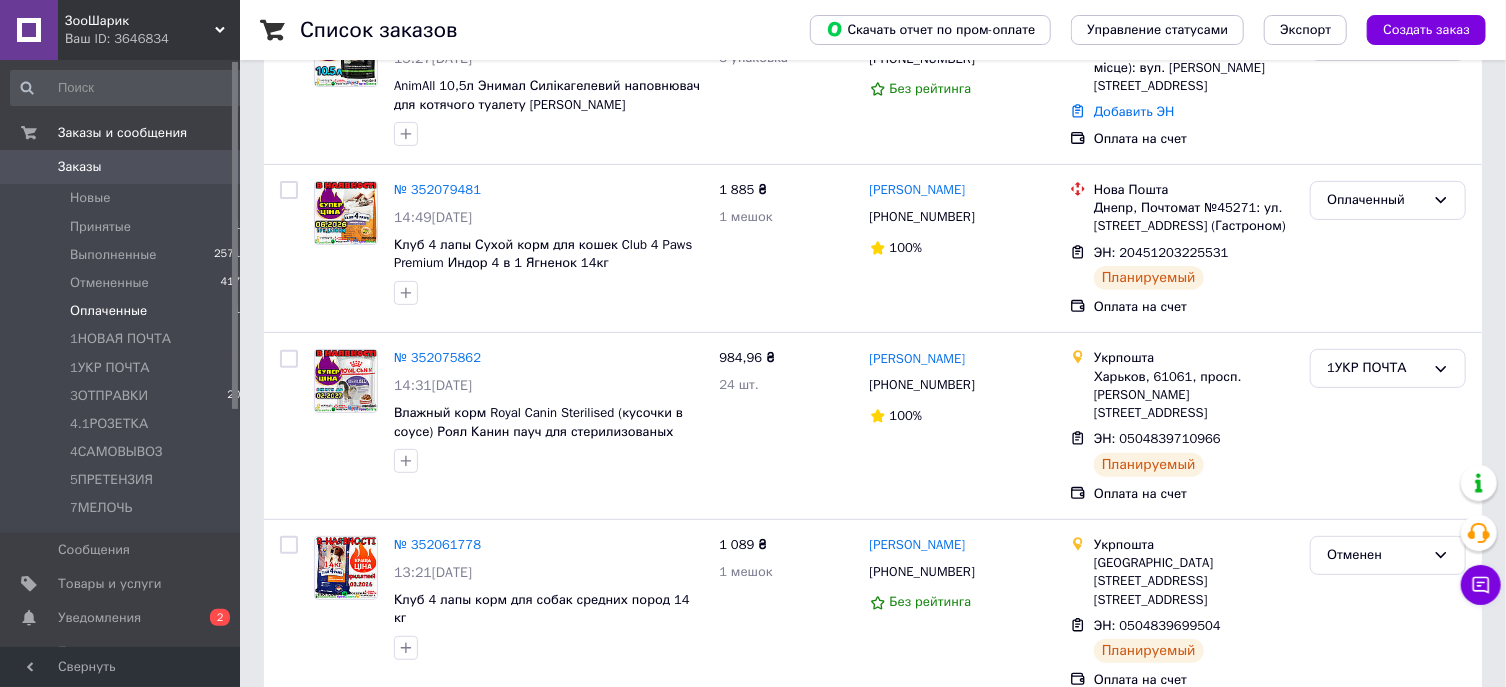 click on "Оплаченные" at bounding box center (108, 311) 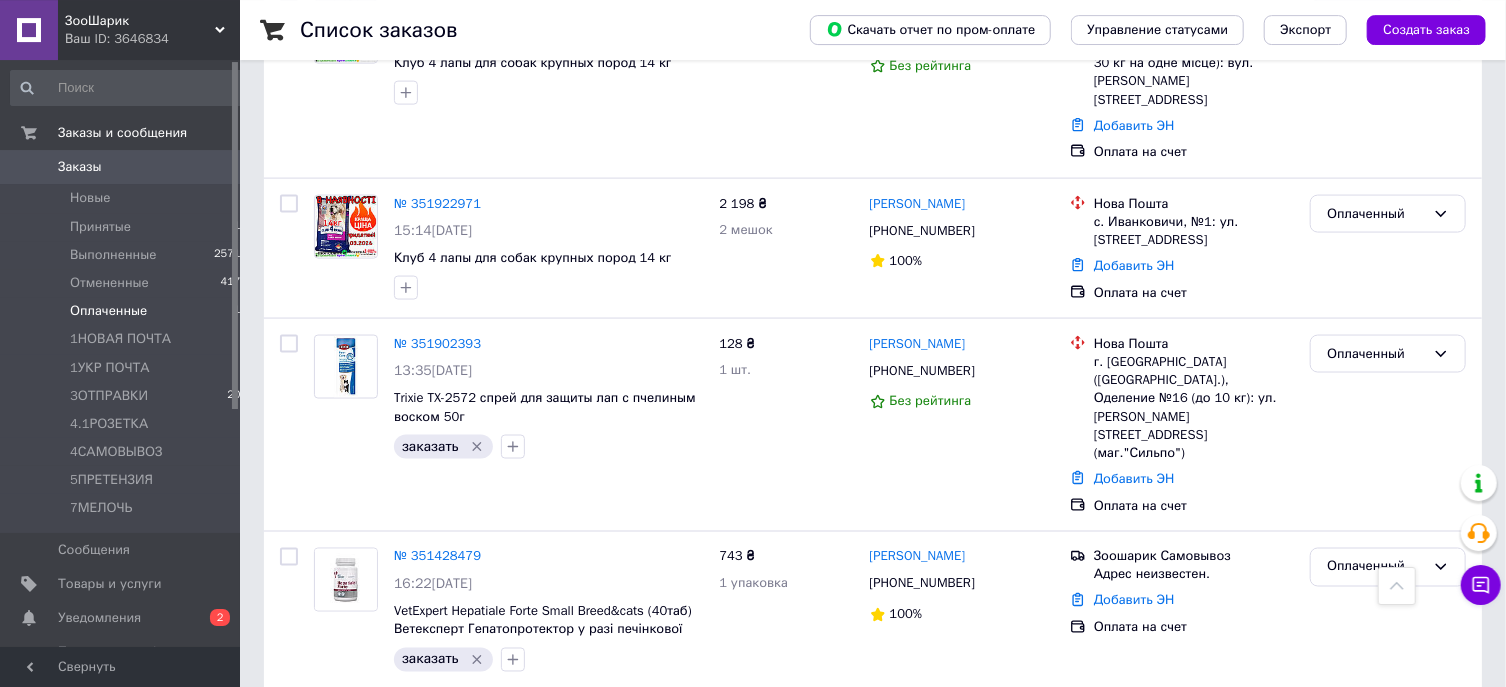 scroll, scrollTop: 1491, scrollLeft: 0, axis: vertical 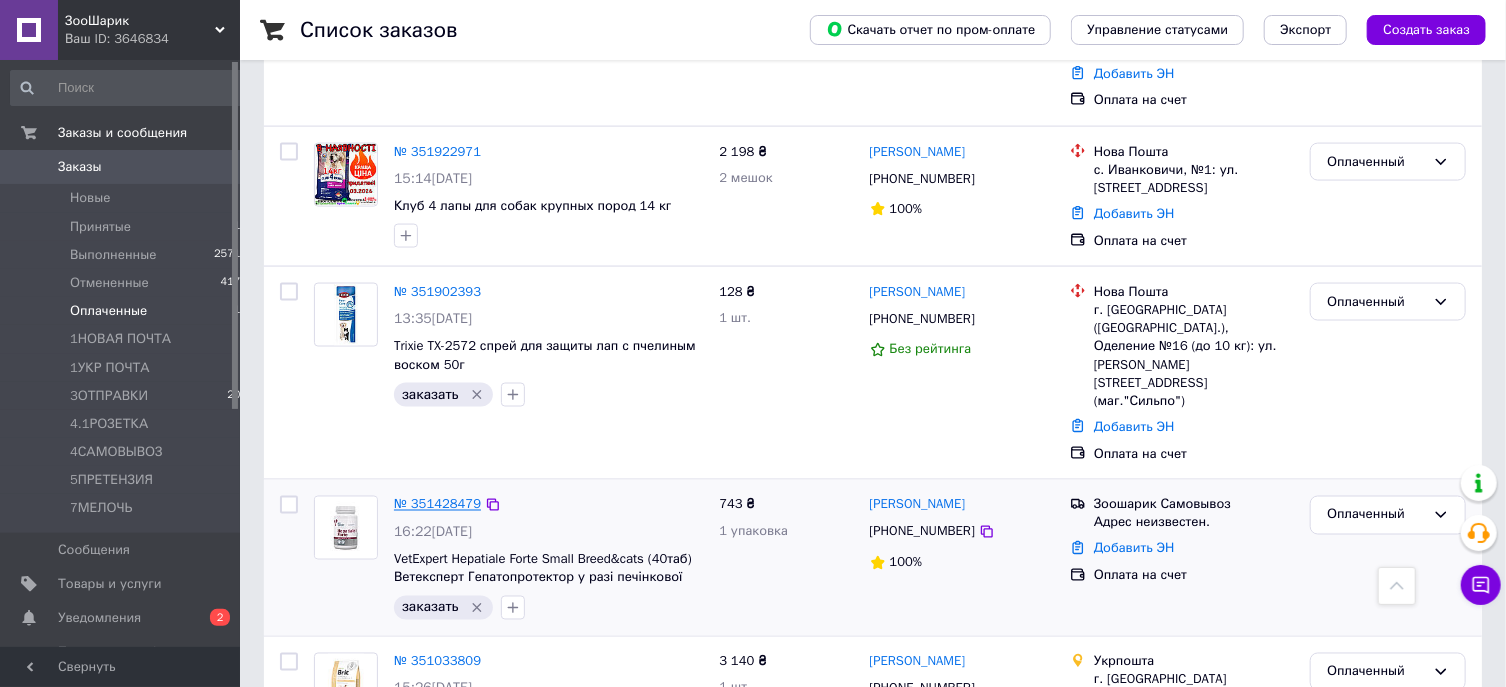 click on "№ 351428479" at bounding box center (437, 504) 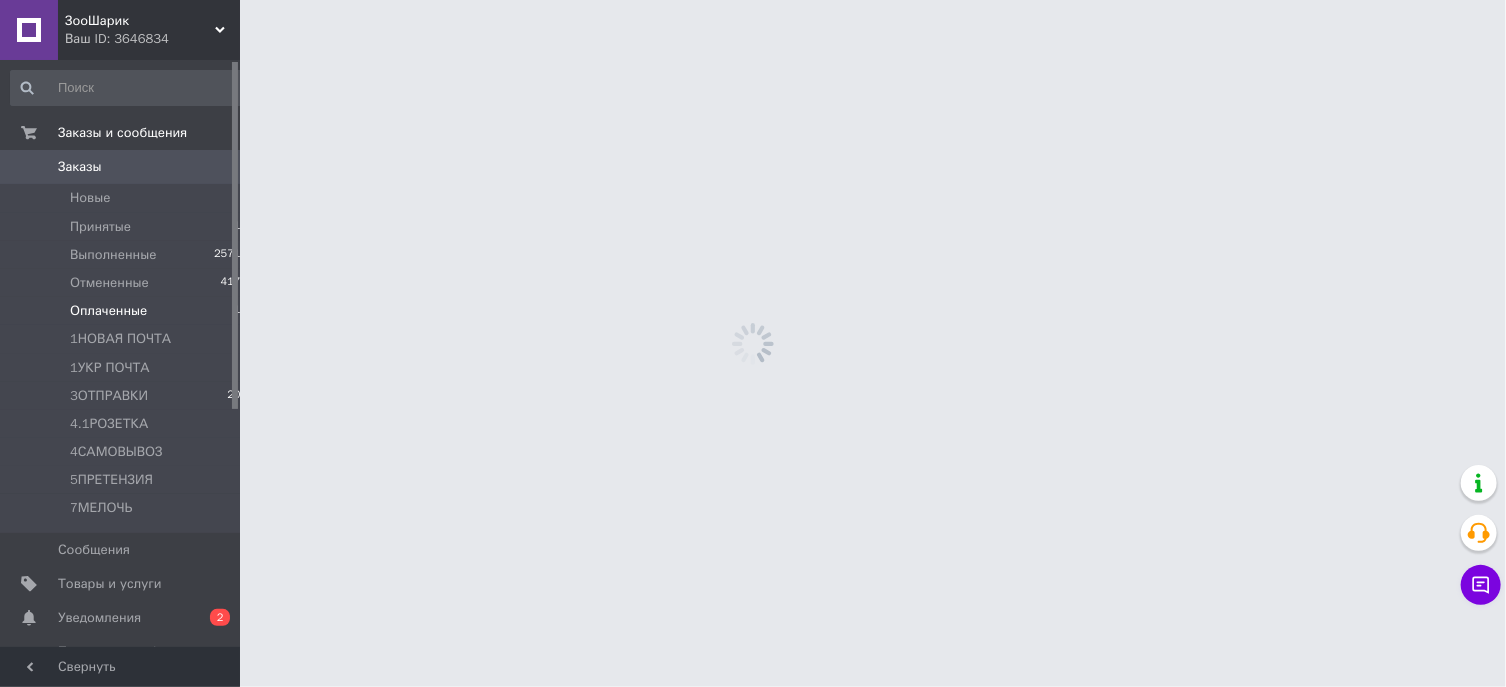 scroll, scrollTop: 0, scrollLeft: 0, axis: both 